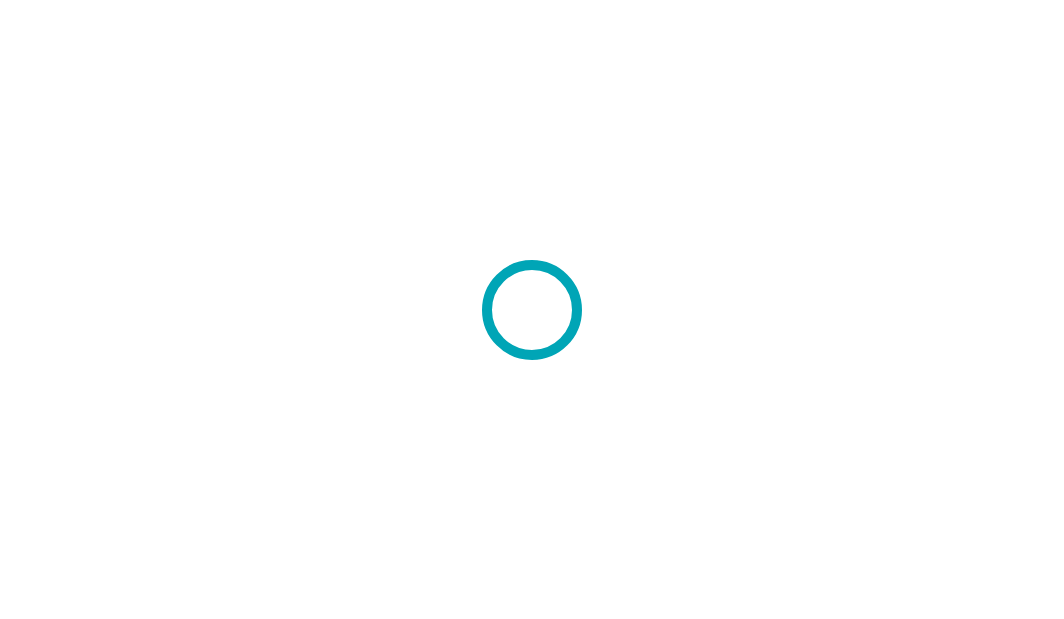 scroll, scrollTop: 0, scrollLeft: 0, axis: both 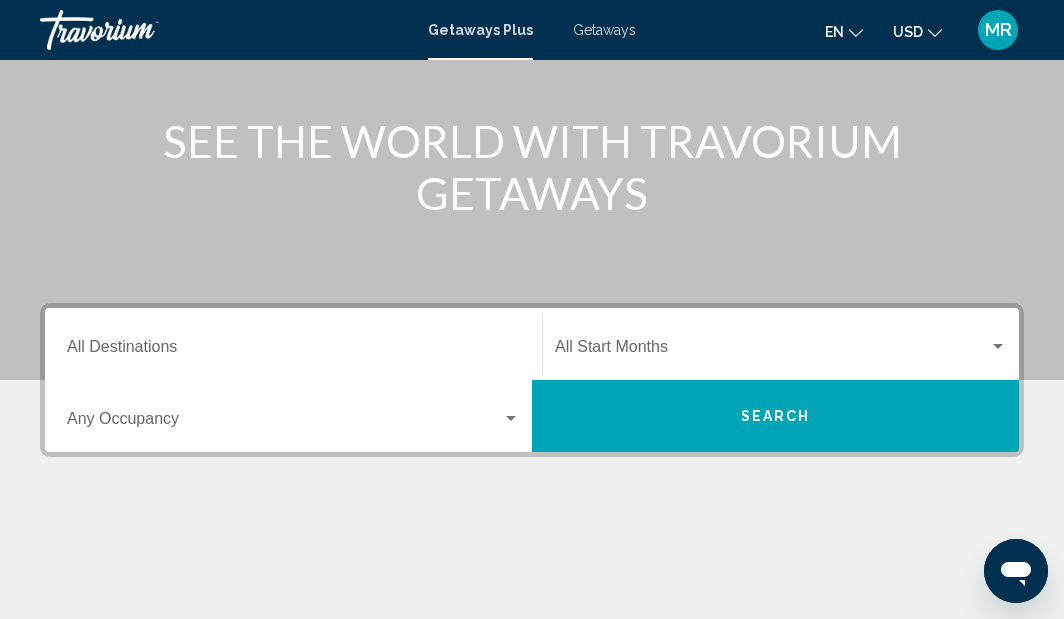 click on "Destination All Destinations" at bounding box center (293, 351) 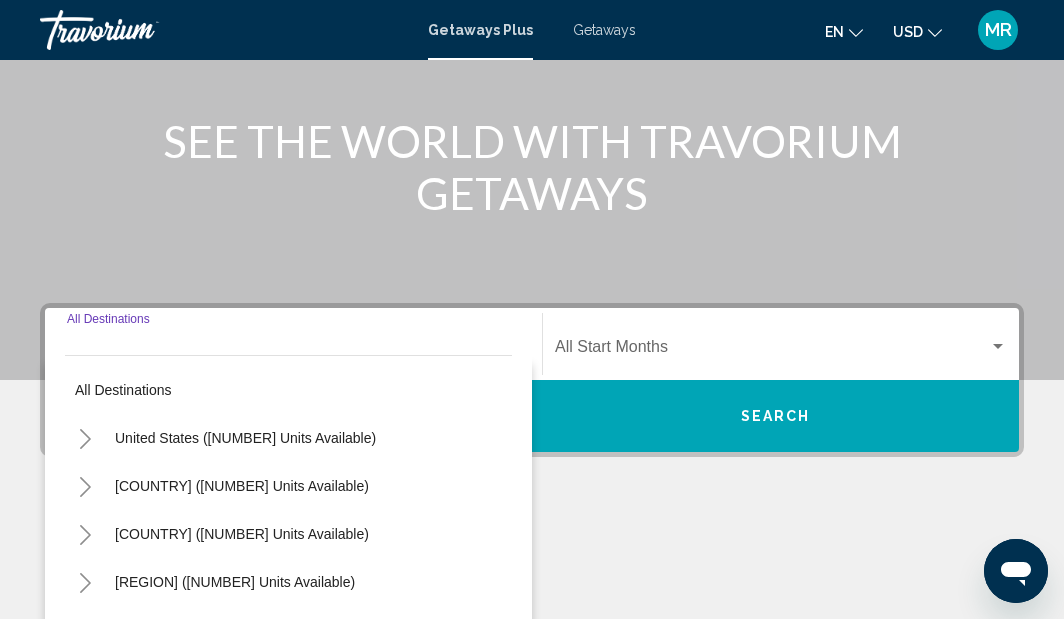 scroll, scrollTop: 458, scrollLeft: 0, axis: vertical 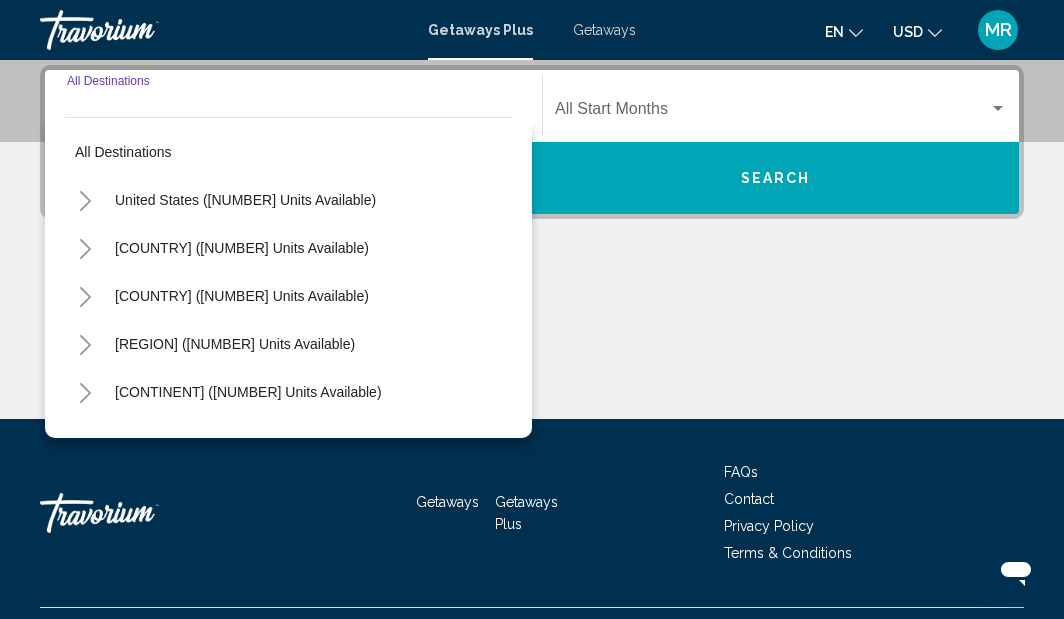 click at bounding box center [85, 201] 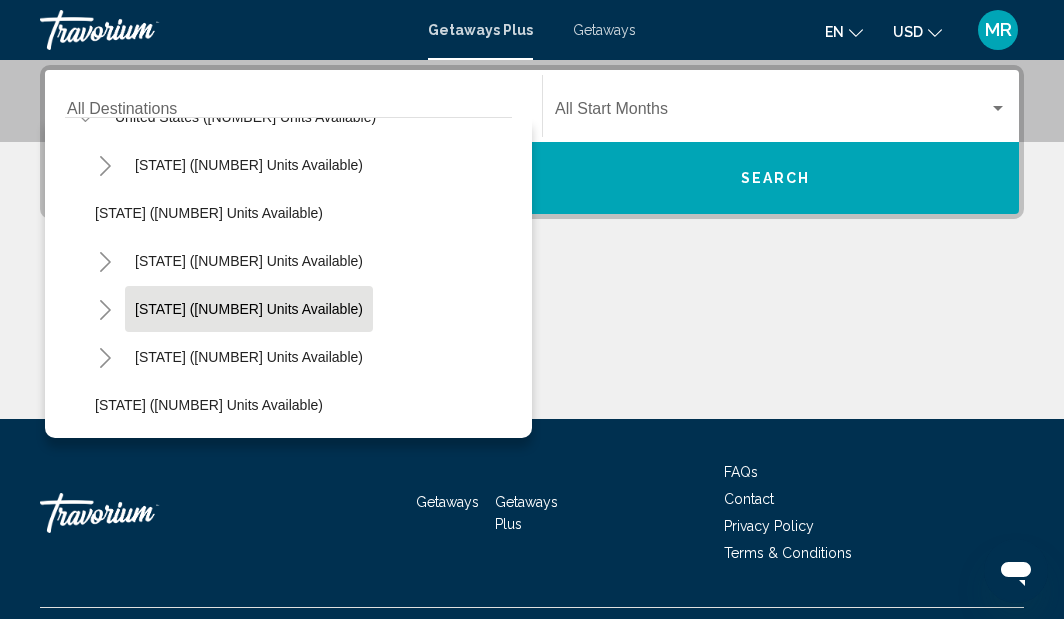 scroll, scrollTop: 104, scrollLeft: 0, axis: vertical 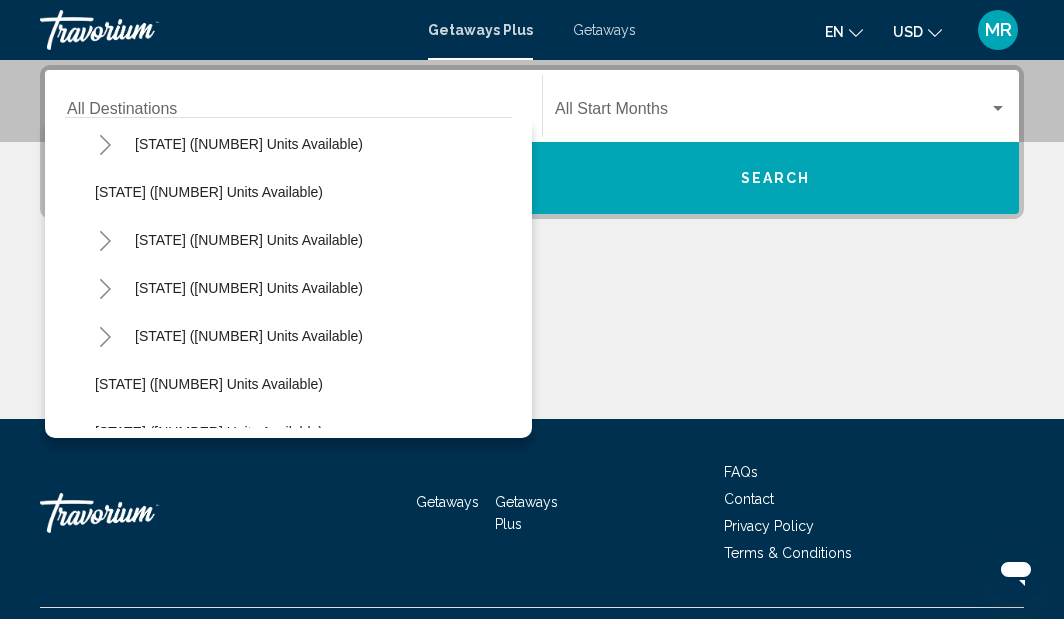 click at bounding box center [105, 337] 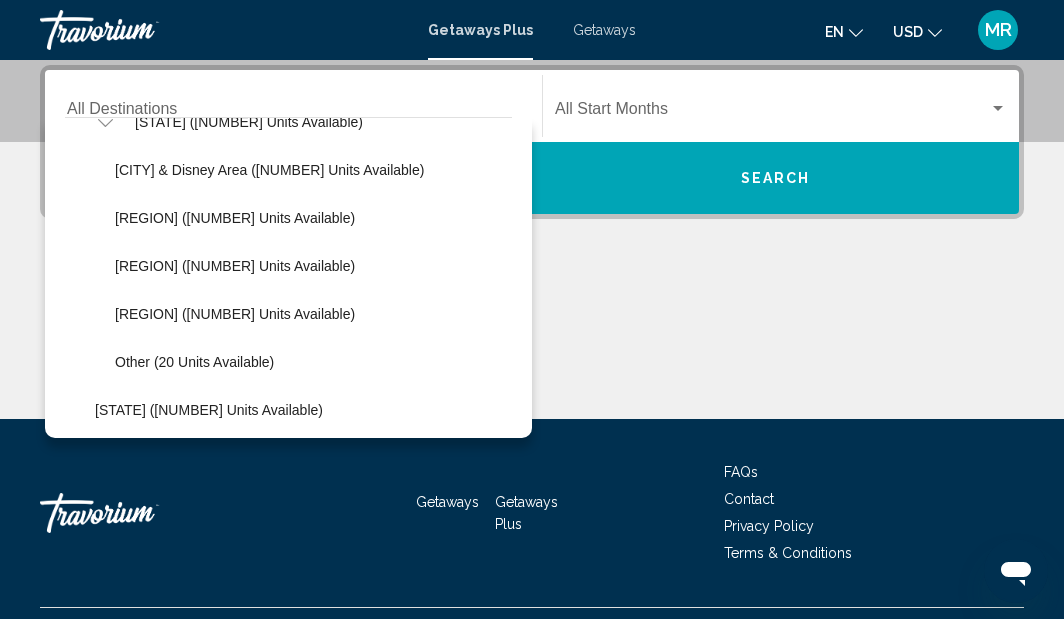scroll, scrollTop: 351, scrollLeft: 0, axis: vertical 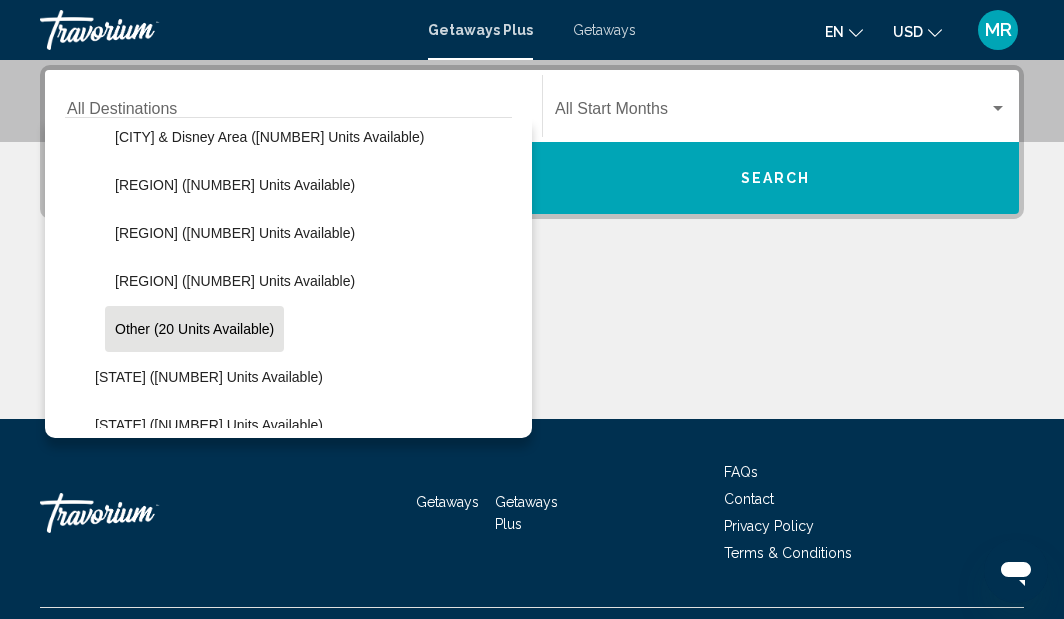 click on "Other (20 units available)" at bounding box center [269, 137] 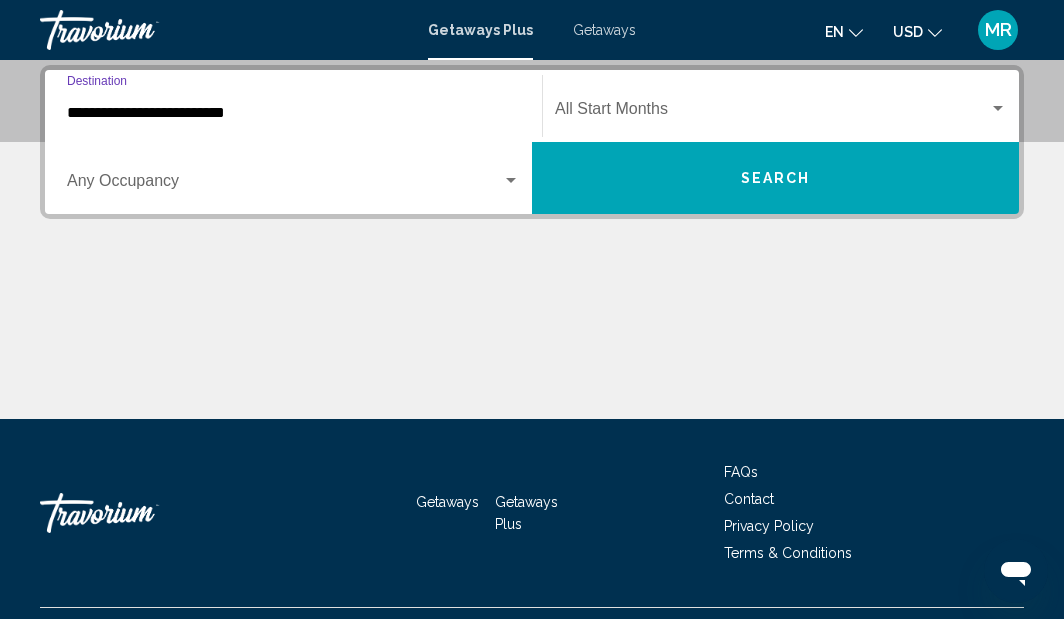 click at bounding box center (772, 113) 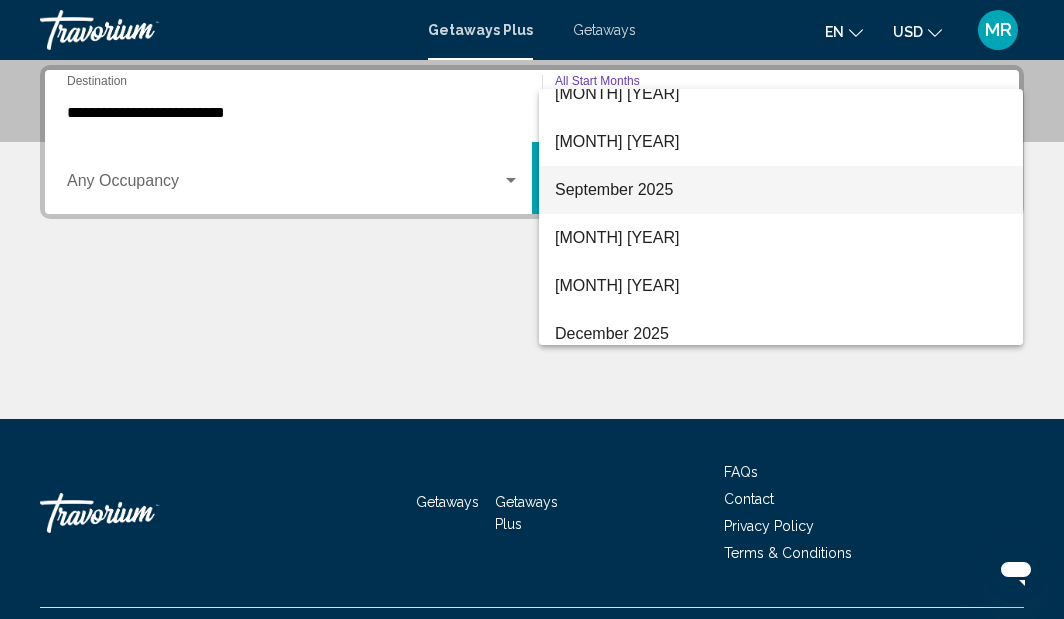 scroll, scrollTop: 68, scrollLeft: 0, axis: vertical 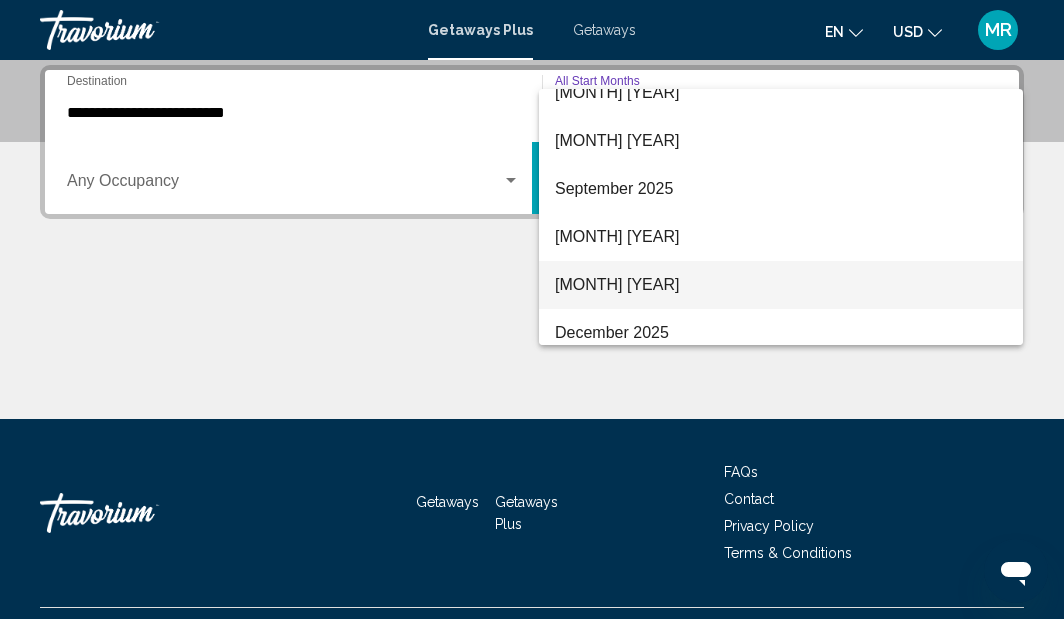 click on "[MONTH] [YEAR]" at bounding box center [781, 285] 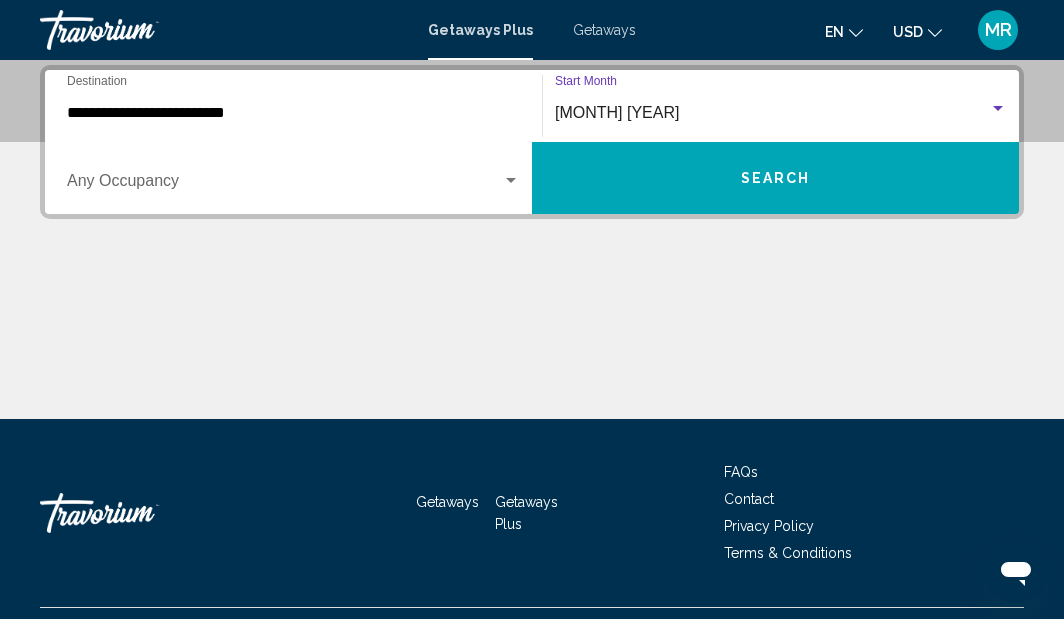 click on "Search" at bounding box center (775, 178) 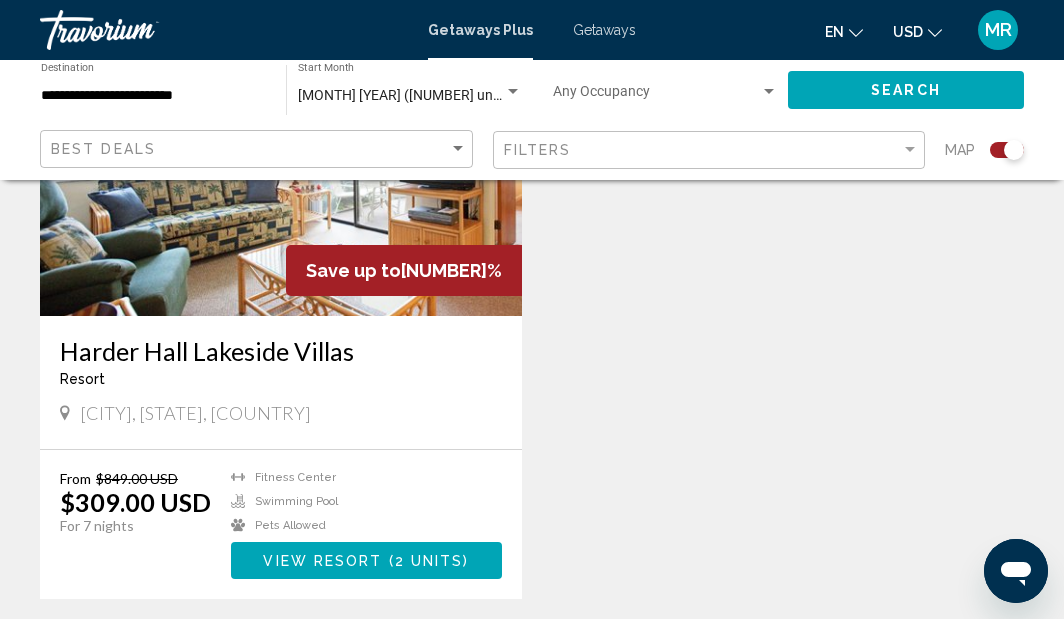 scroll, scrollTop: 893, scrollLeft: 0, axis: vertical 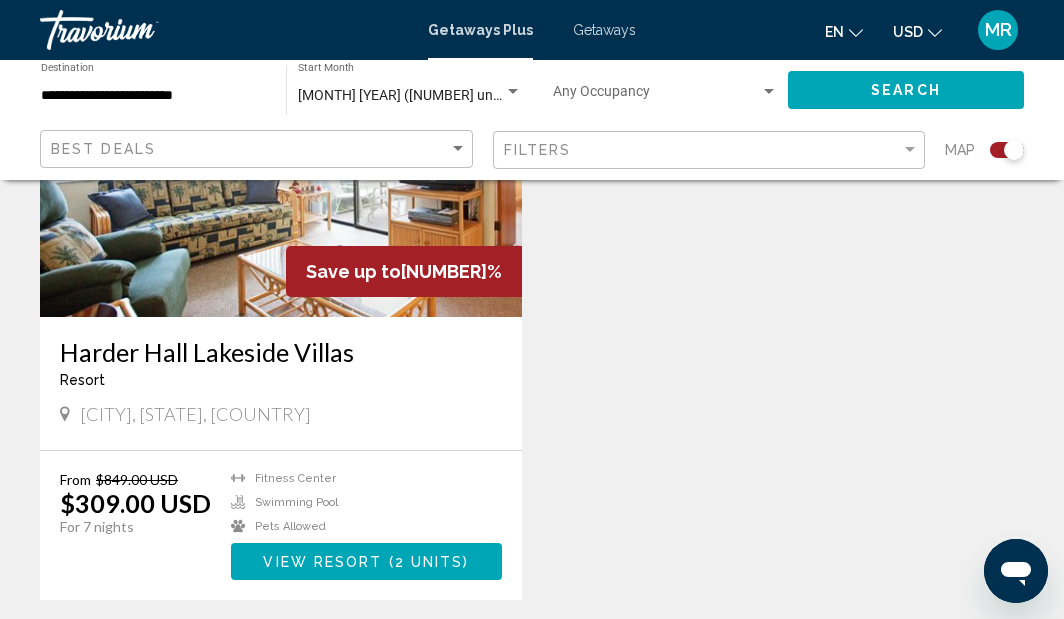 click on "2 units" at bounding box center (429, 562) 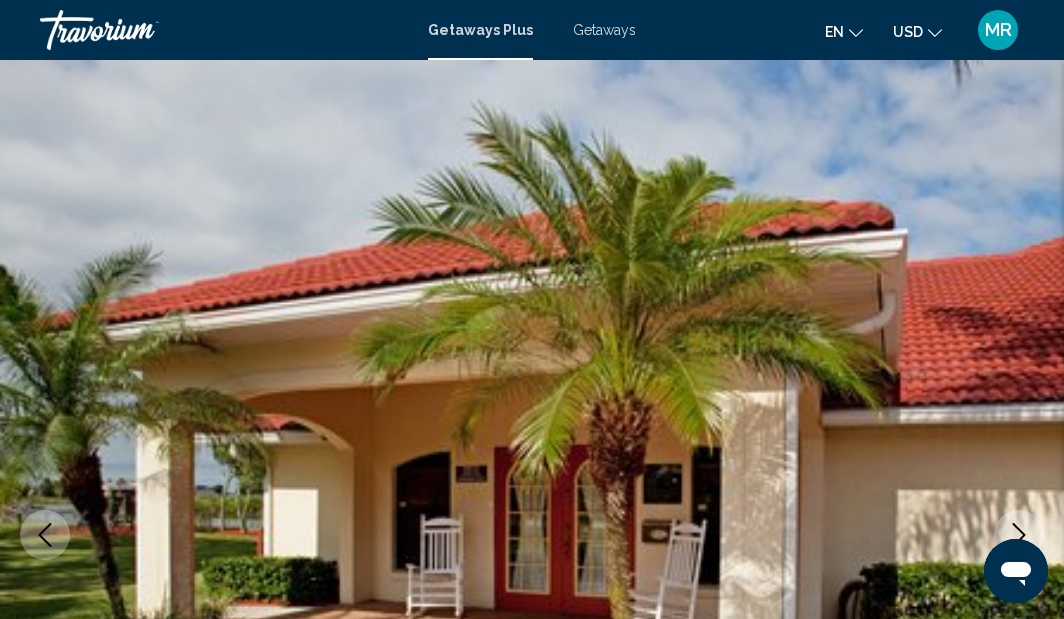scroll, scrollTop: 0, scrollLeft: 0, axis: both 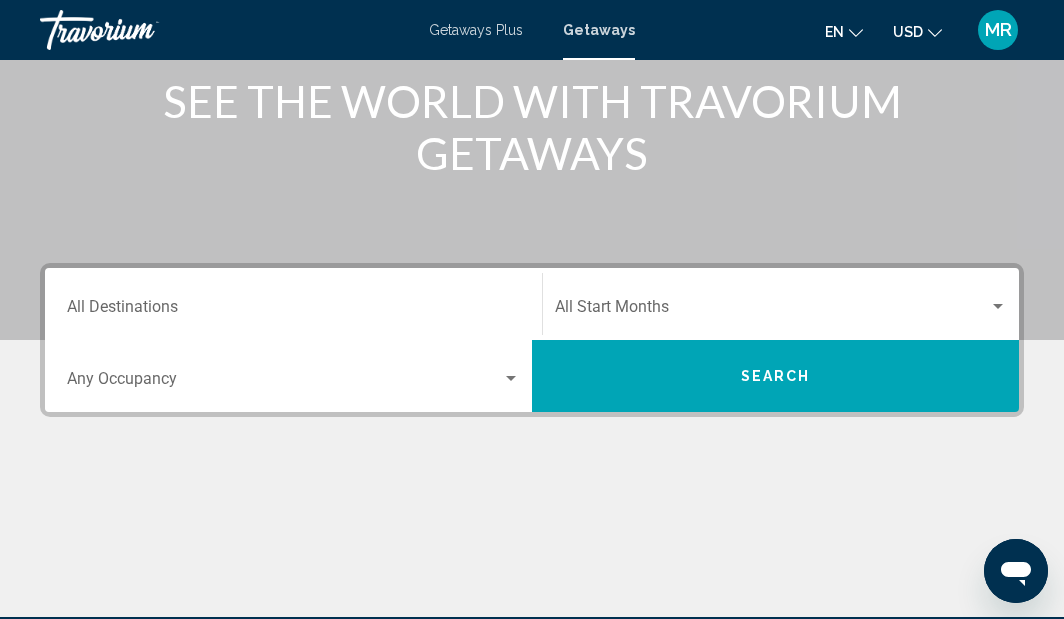 click at bounding box center (772, 311) 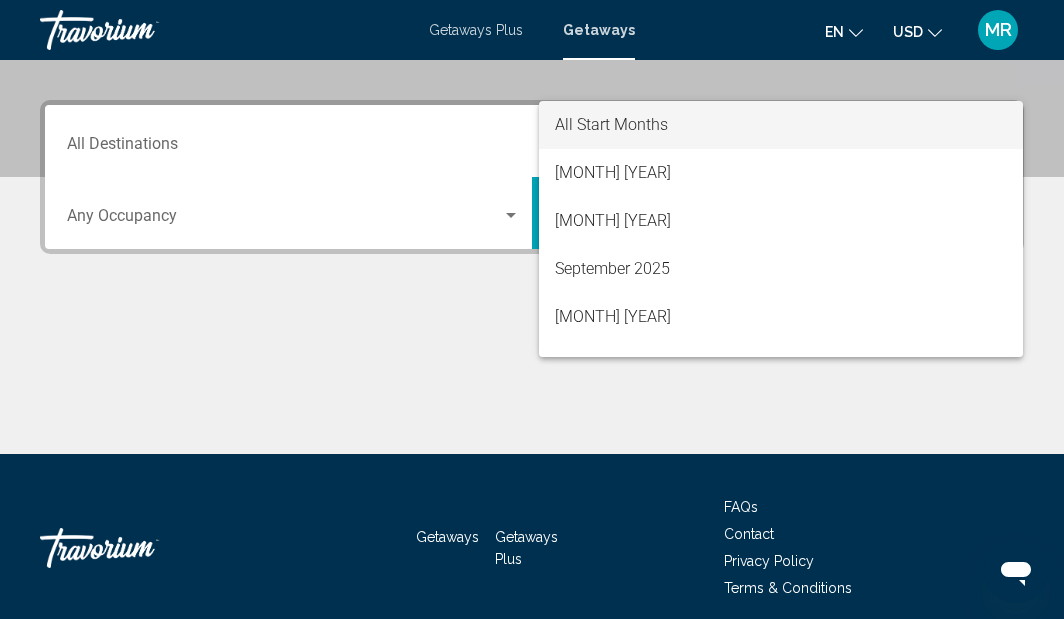 scroll, scrollTop: 458, scrollLeft: 0, axis: vertical 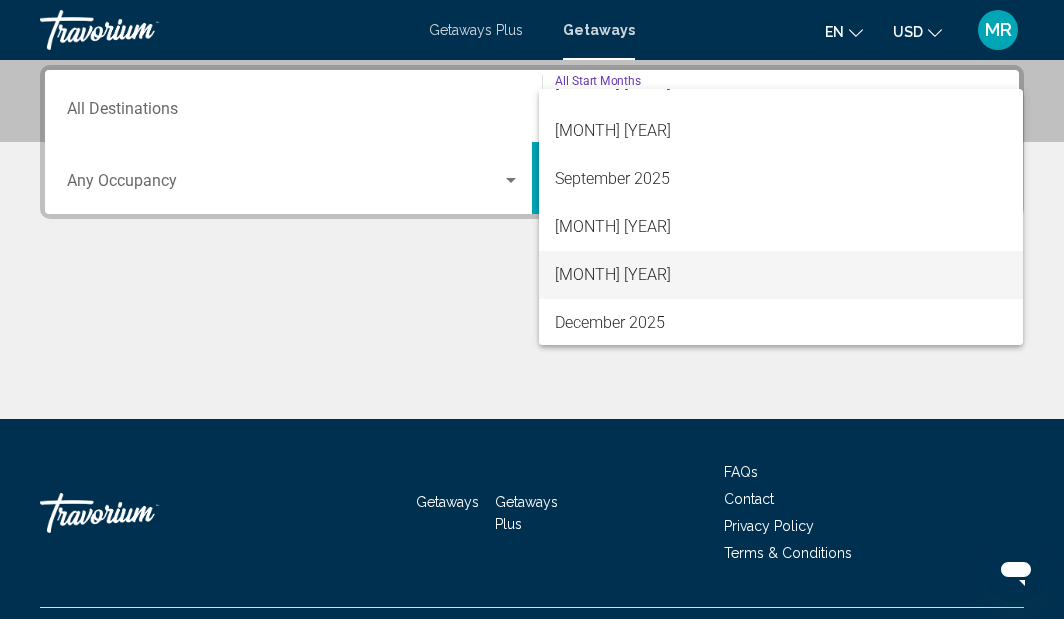 click on "[MONTH] [YEAR]" at bounding box center [781, 275] 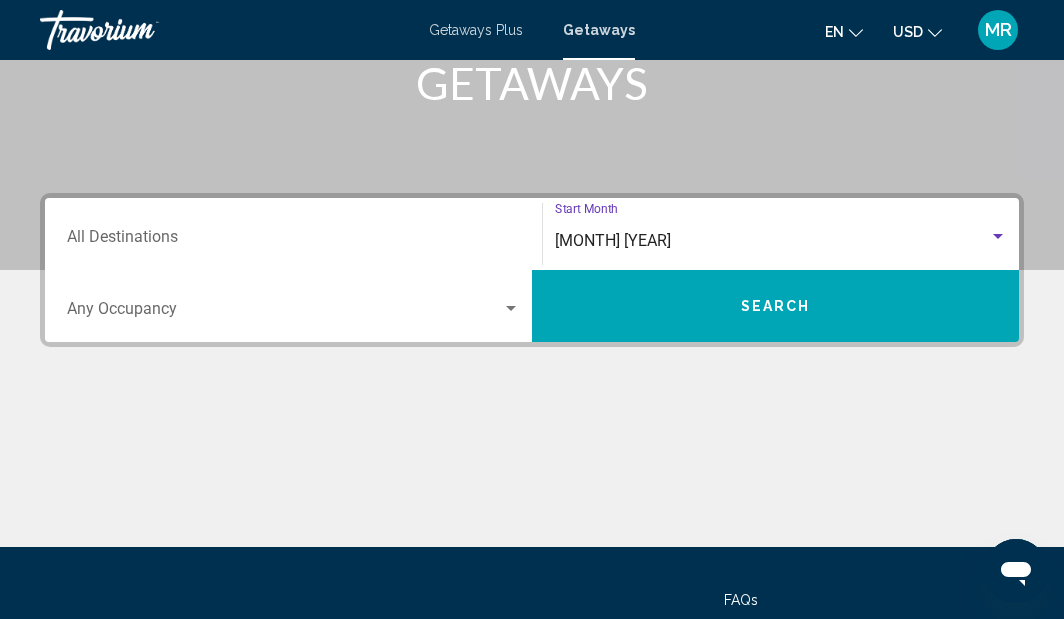 scroll, scrollTop: 325, scrollLeft: 0, axis: vertical 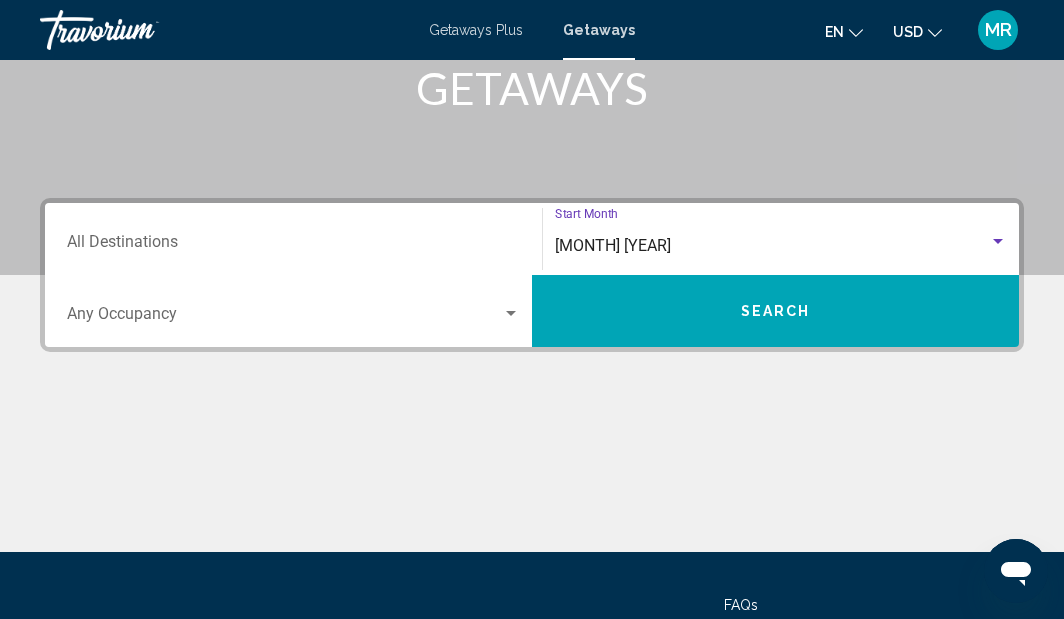 click on "Destination All Destinations" at bounding box center (293, 246) 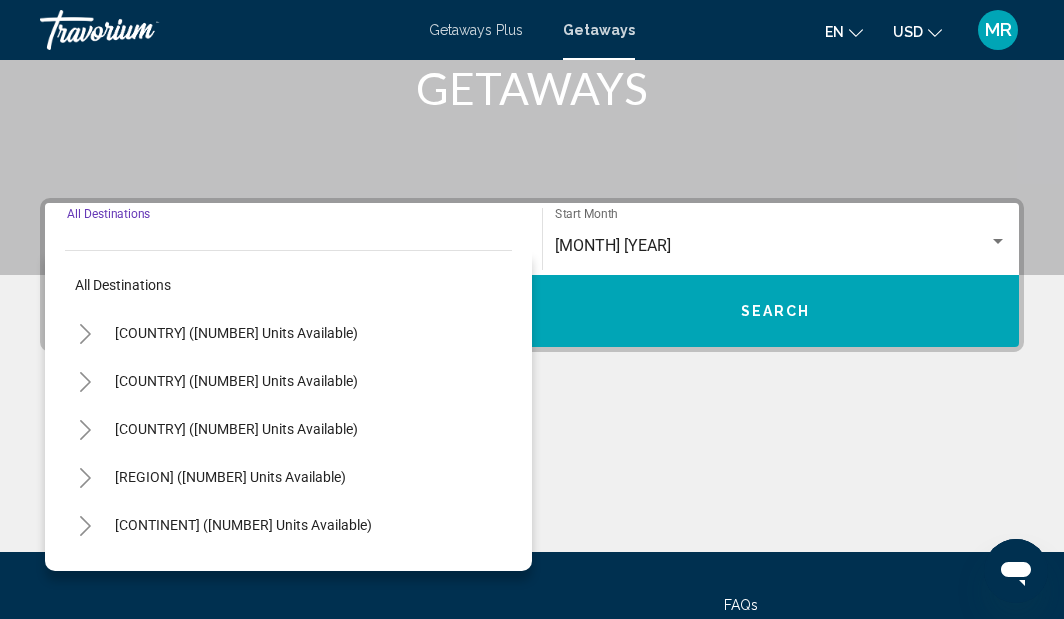 scroll, scrollTop: 458, scrollLeft: 0, axis: vertical 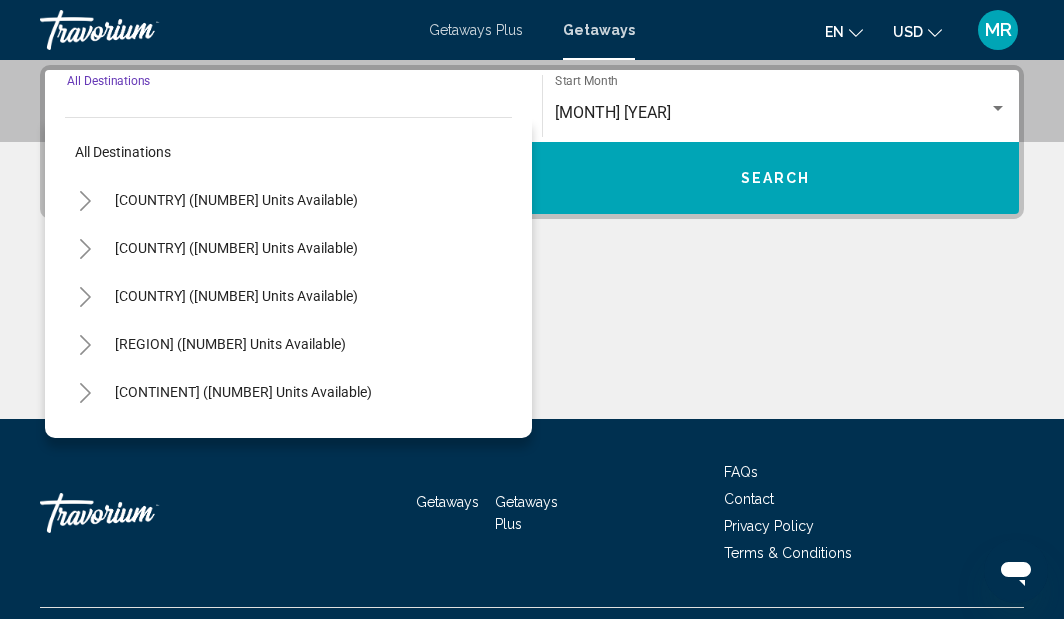 click at bounding box center (85, 201) 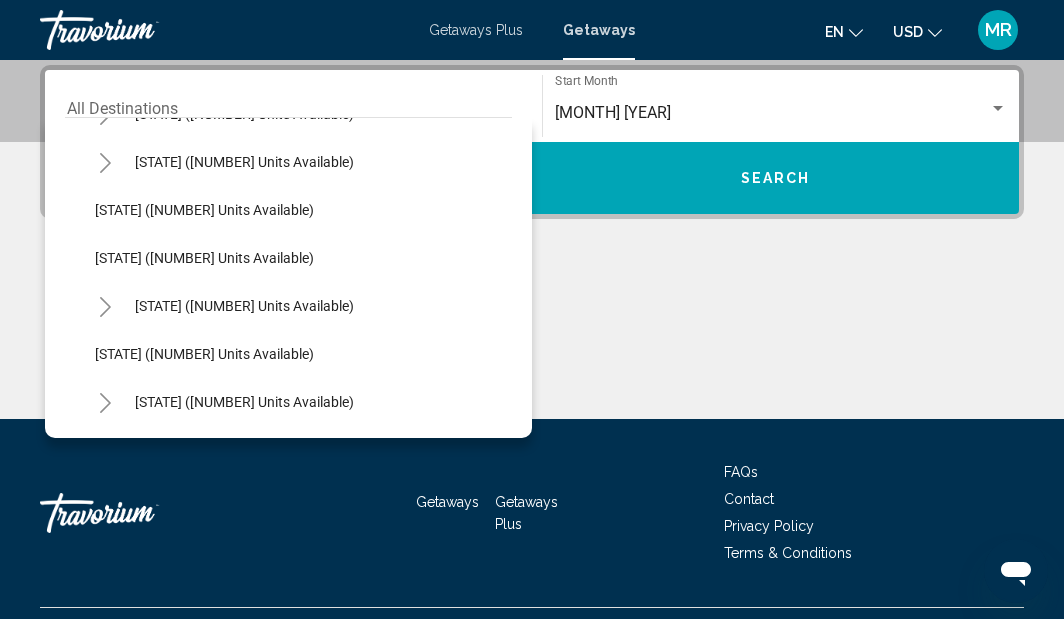 scroll, scrollTop: 258, scrollLeft: 0, axis: vertical 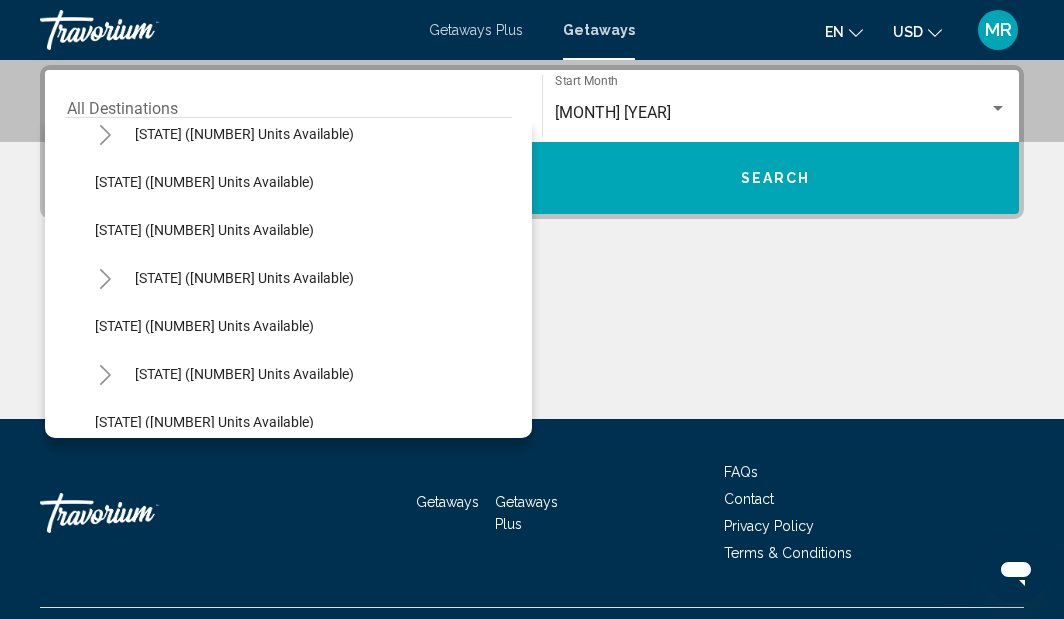 click at bounding box center (105, 279) 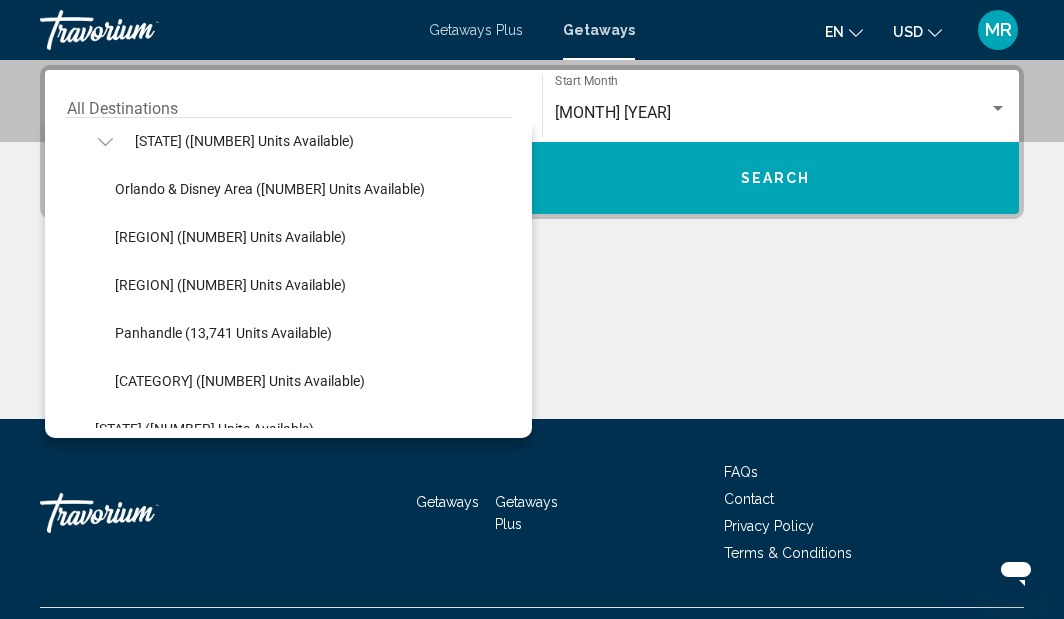 scroll, scrollTop: 391, scrollLeft: 0, axis: vertical 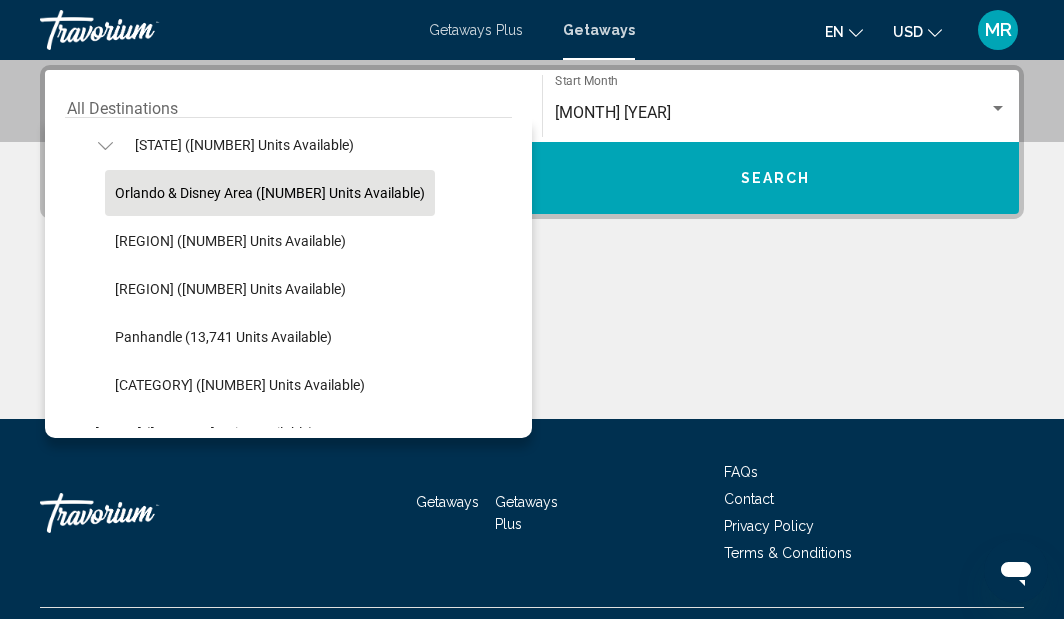 click on "Orlando & Disney Area ([NUMBER] units available)" at bounding box center [270, 193] 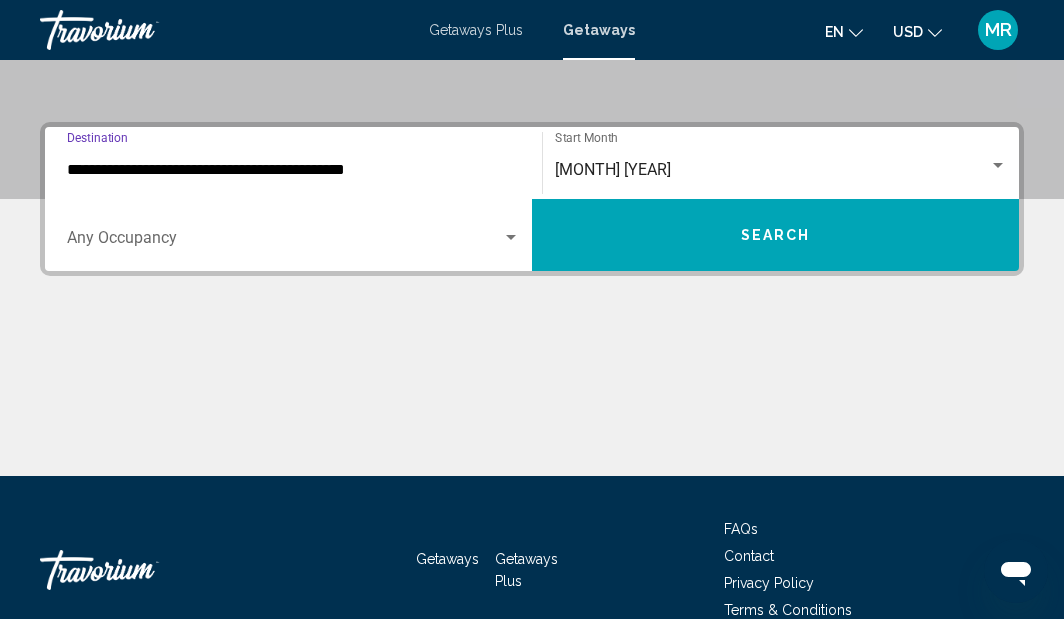 scroll, scrollTop: 398, scrollLeft: 0, axis: vertical 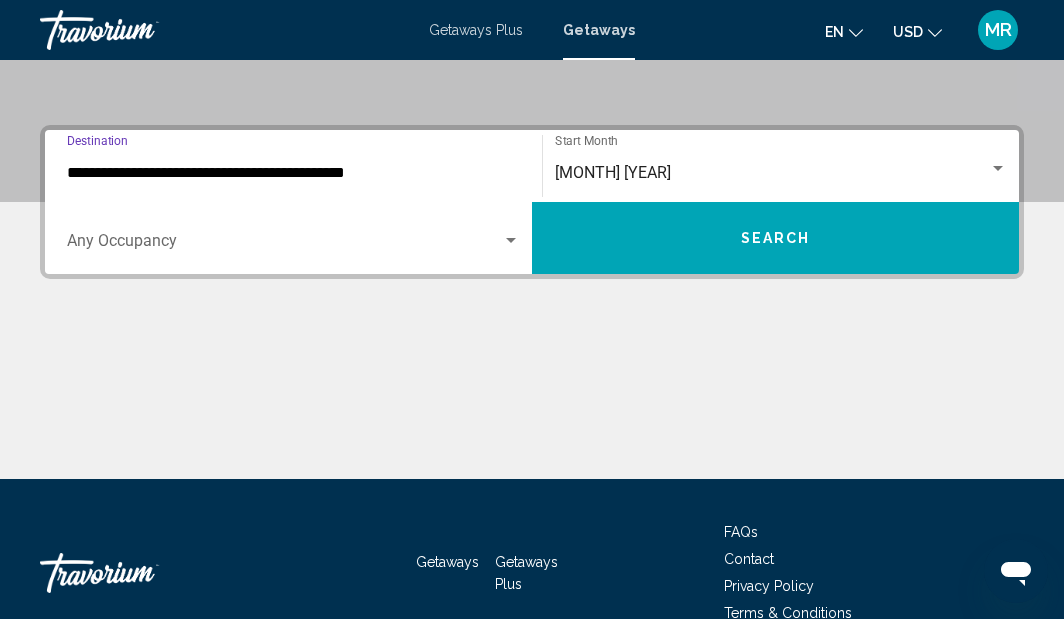 click on "Search" at bounding box center [775, 238] 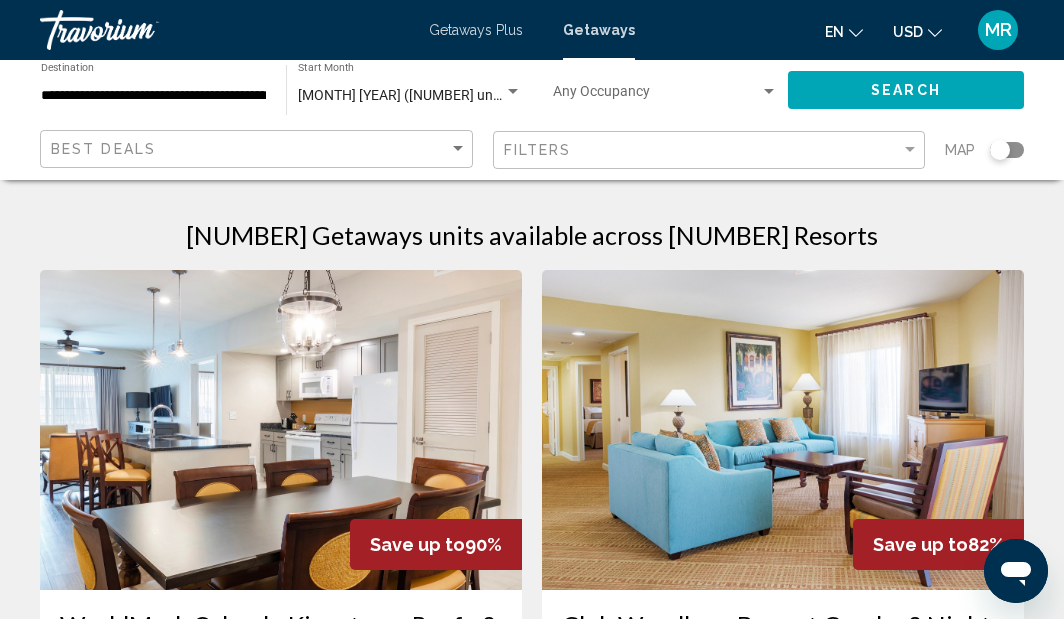 scroll, scrollTop: 0, scrollLeft: 0, axis: both 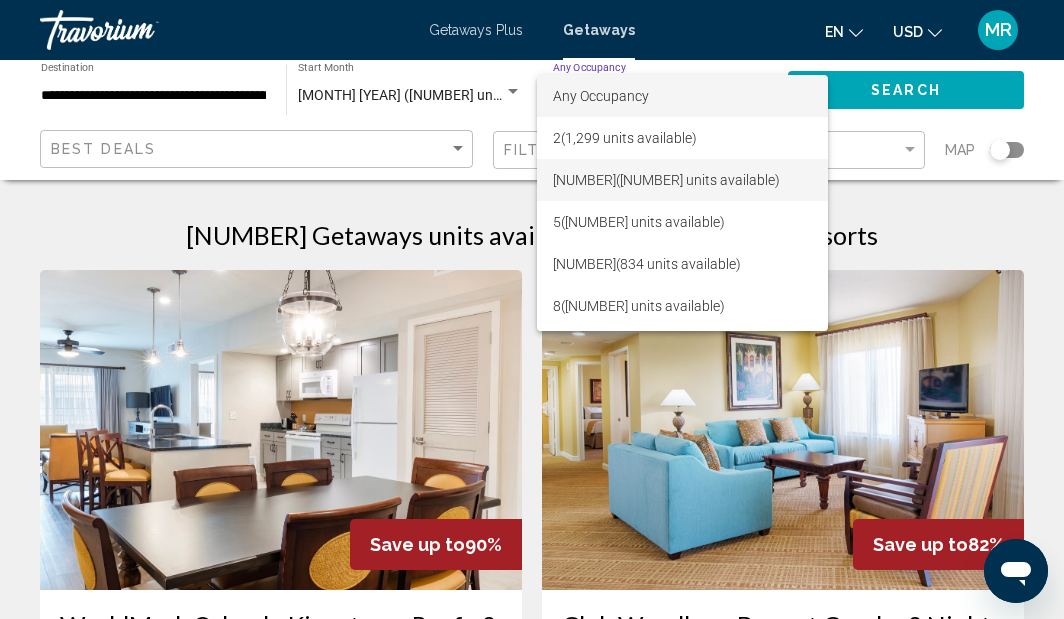 click on "[NUMBER] ([NUMBER] units available)" at bounding box center [682, 180] 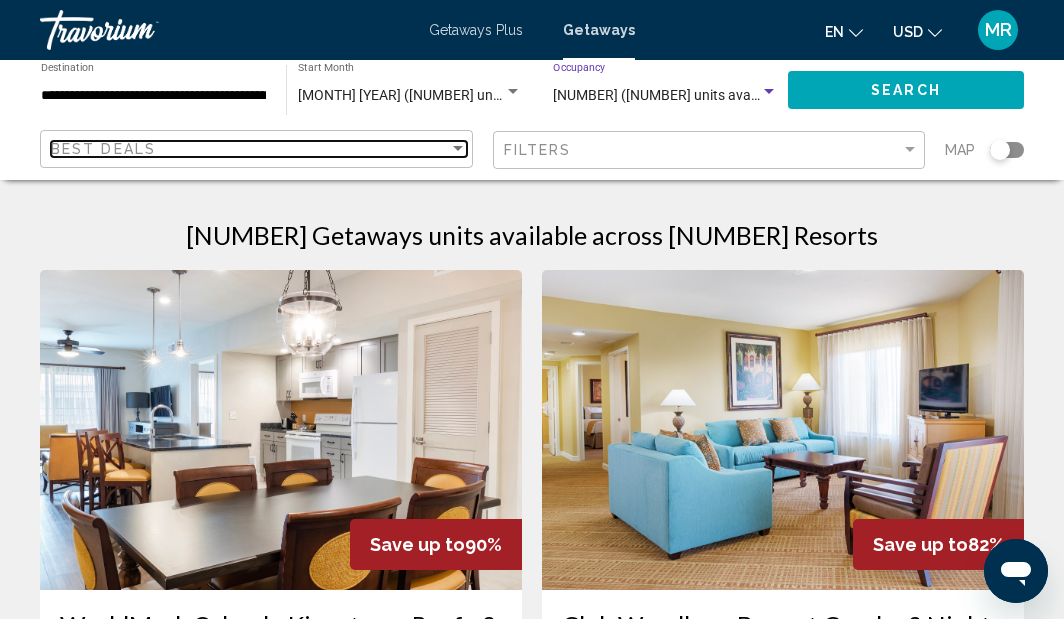 click at bounding box center [458, 149] 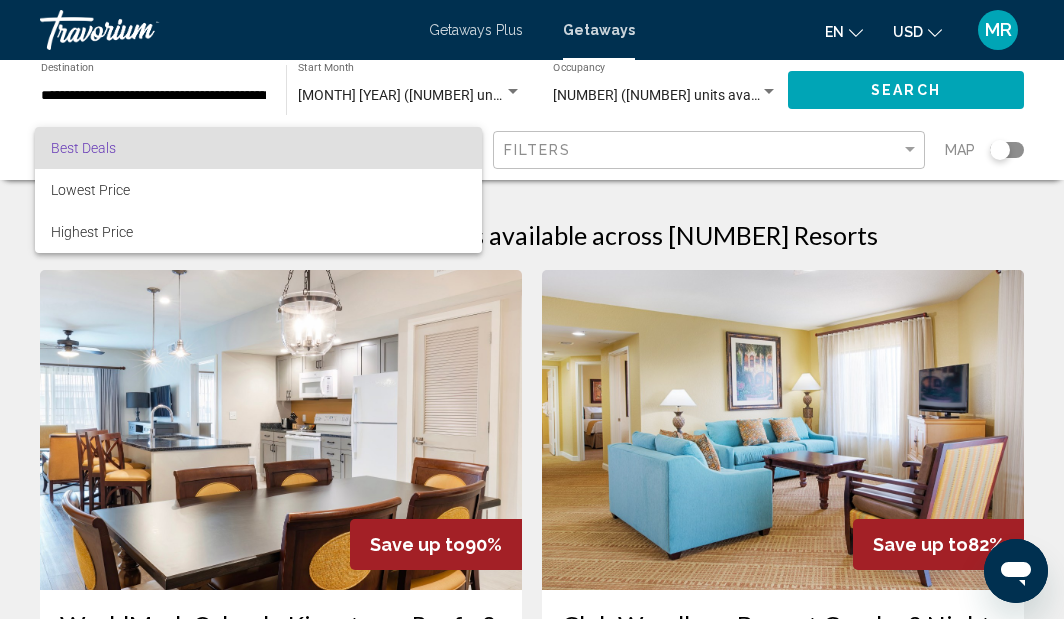 click at bounding box center [532, 309] 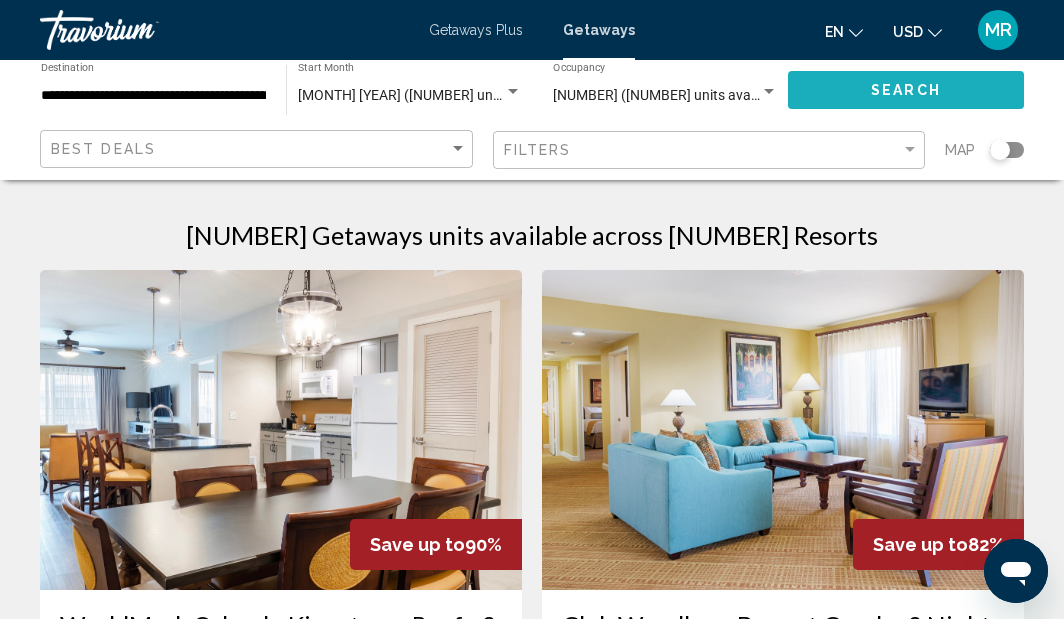 click on "Search" at bounding box center (906, 91) 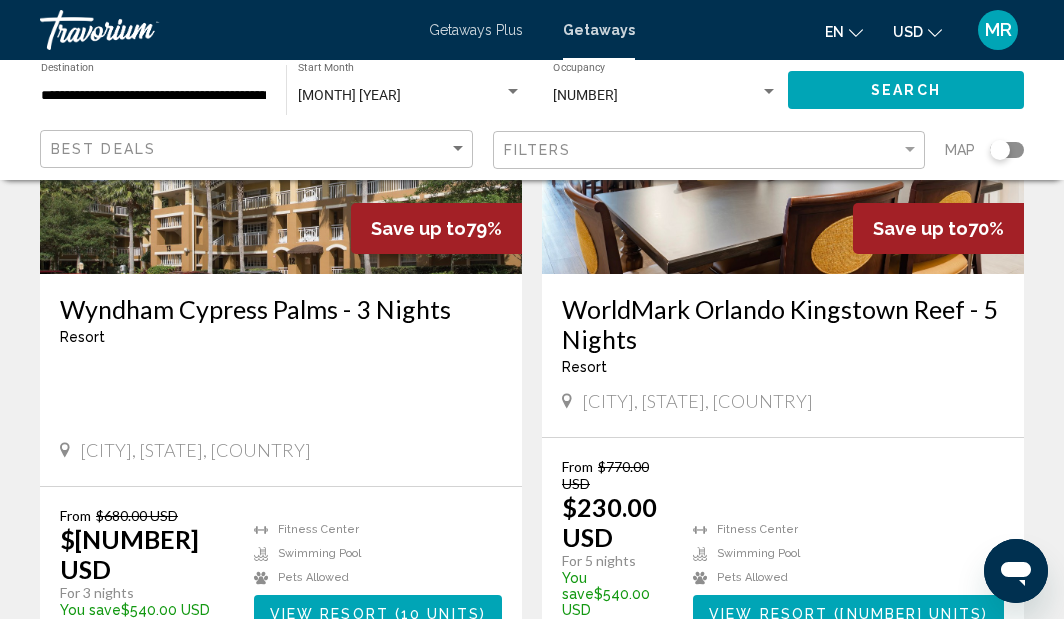 scroll, scrollTop: 1025, scrollLeft: 0, axis: vertical 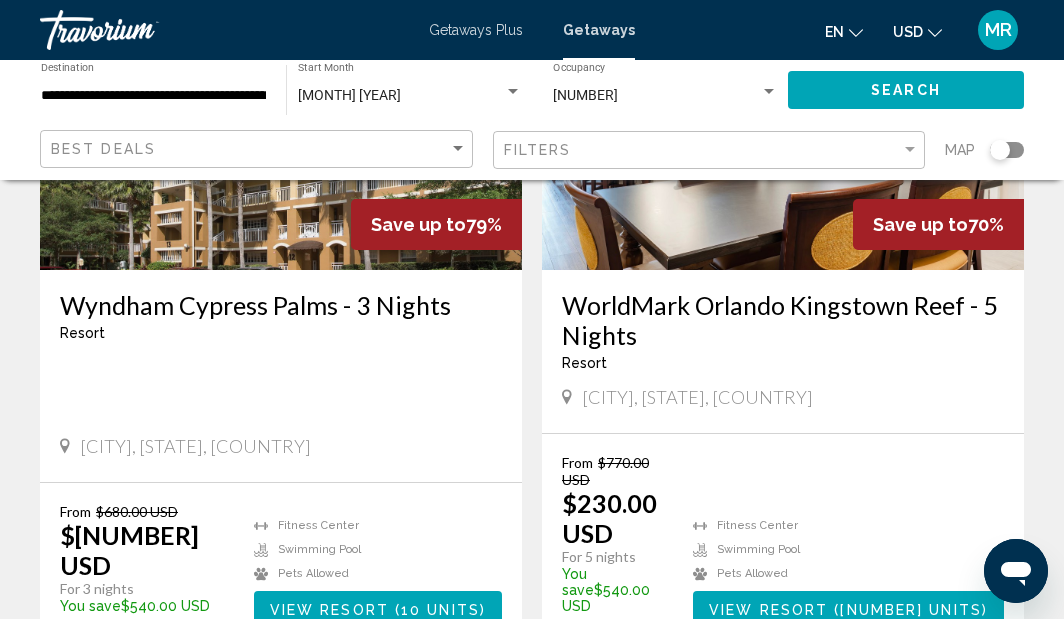 click on "[NUMBER] units" at bounding box center [910, 610] 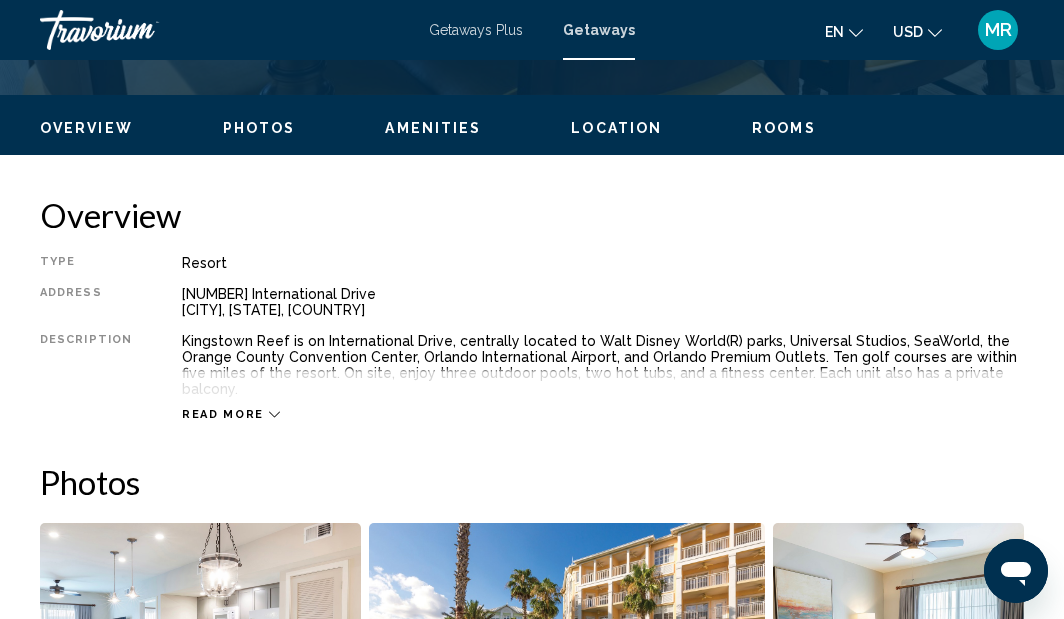 scroll, scrollTop: 918, scrollLeft: 0, axis: vertical 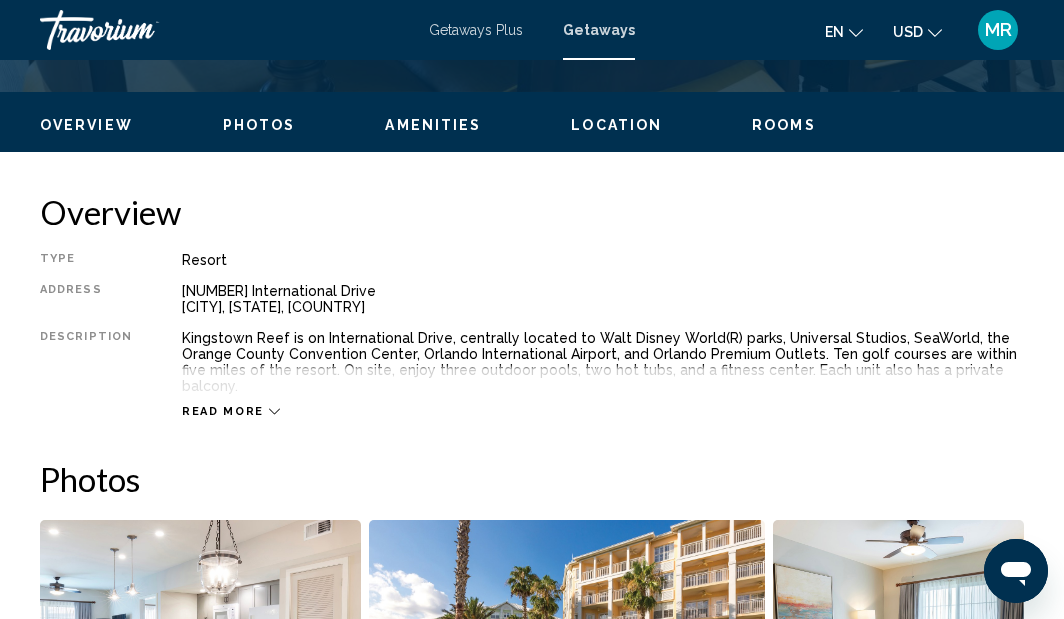 click on "Read more" at bounding box center [231, 411] 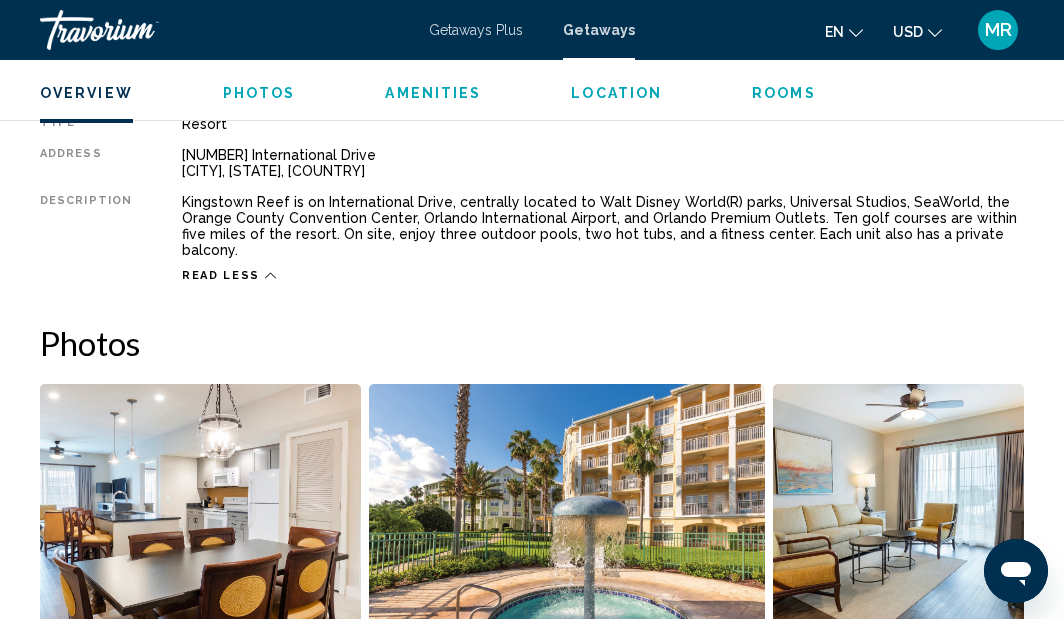 scroll, scrollTop: 1065, scrollLeft: 0, axis: vertical 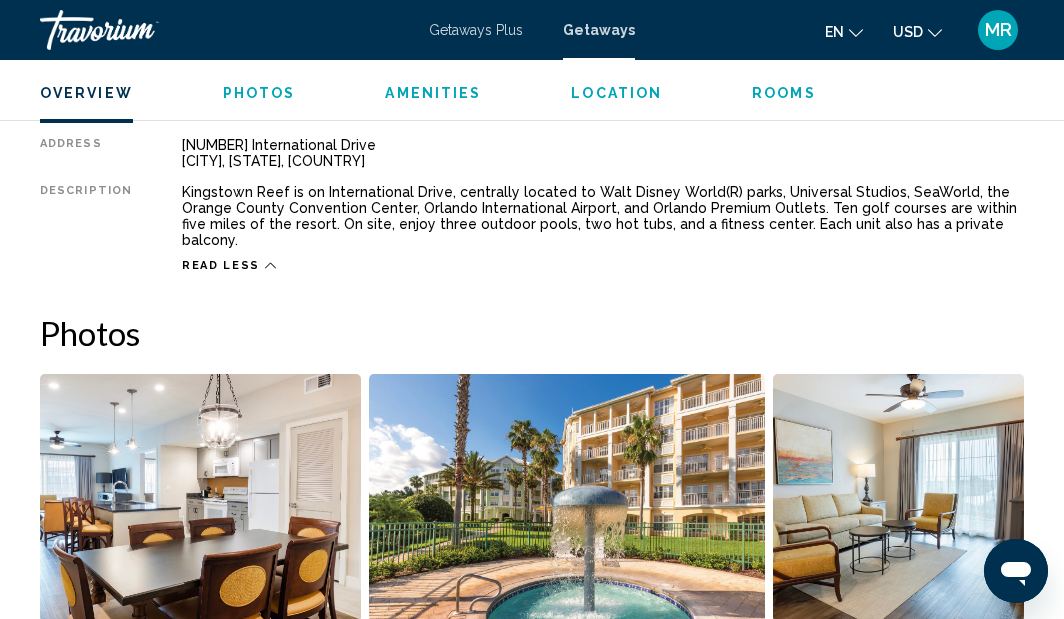 click at bounding box center [200, 498] 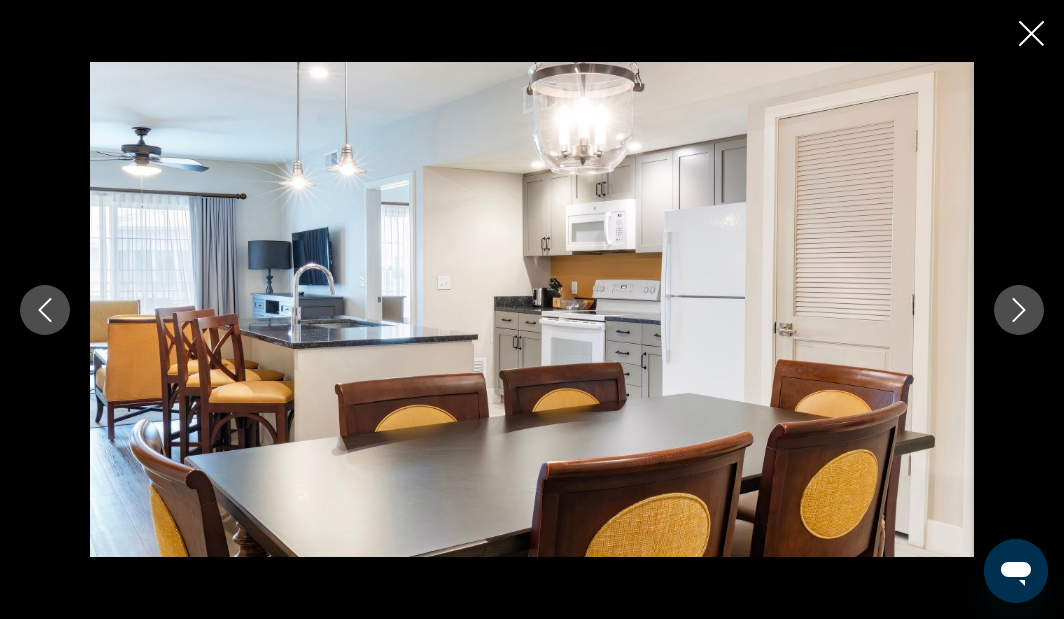 click at bounding box center [1019, 310] 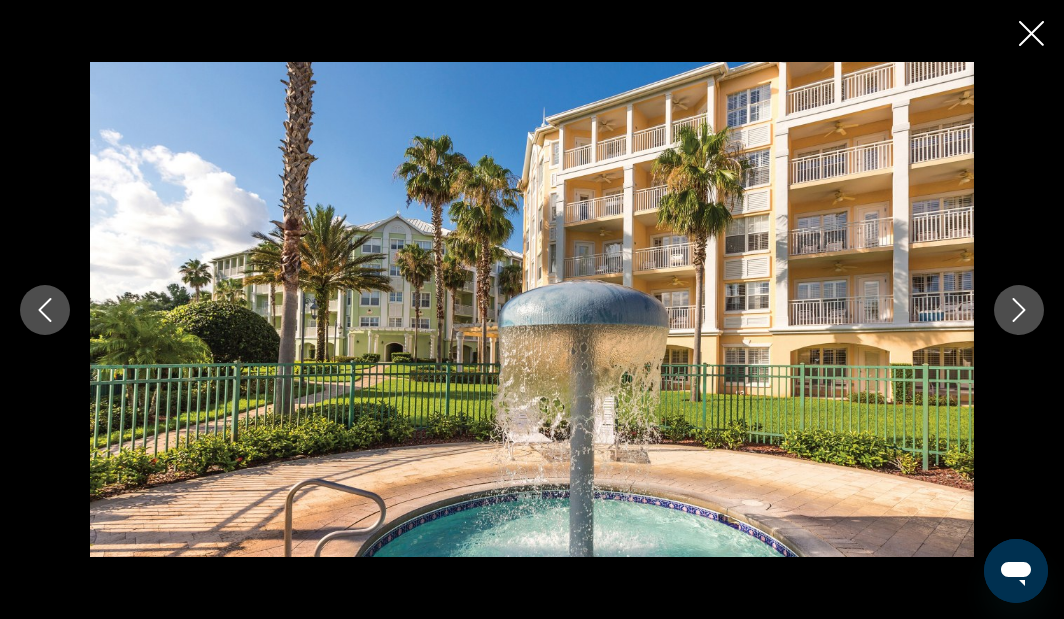 click at bounding box center (1019, 310) 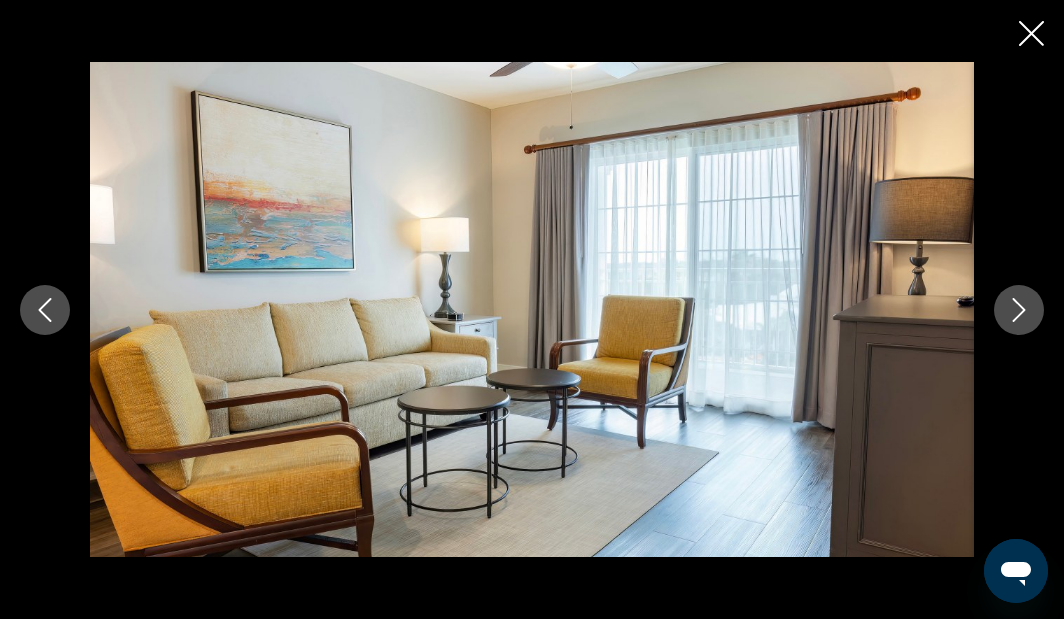 click at bounding box center [1019, 310] 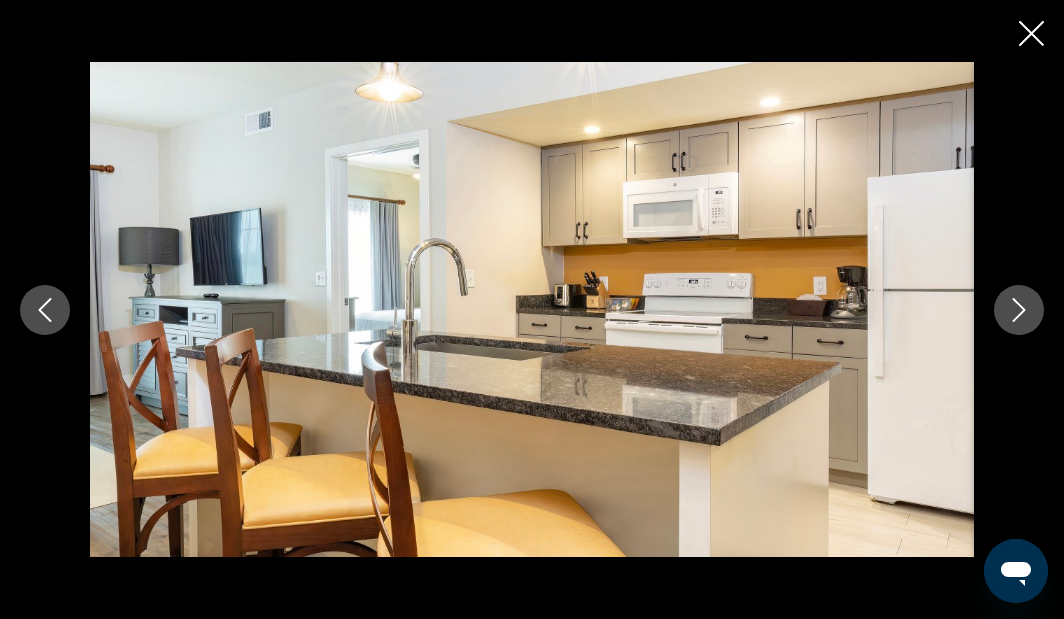 click at bounding box center (1019, 310) 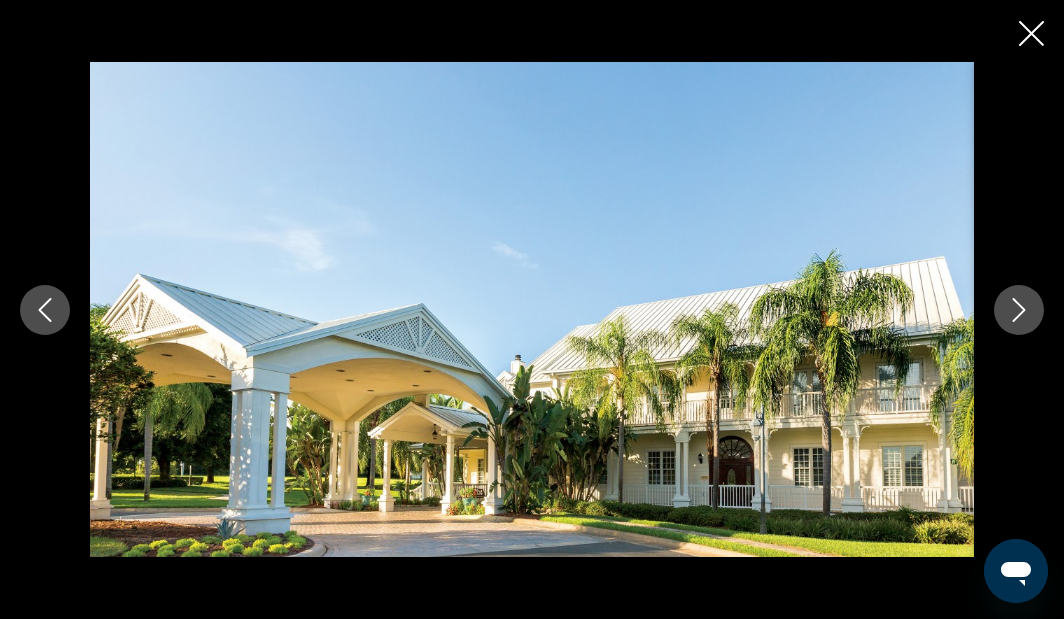 click at bounding box center (1019, 310) 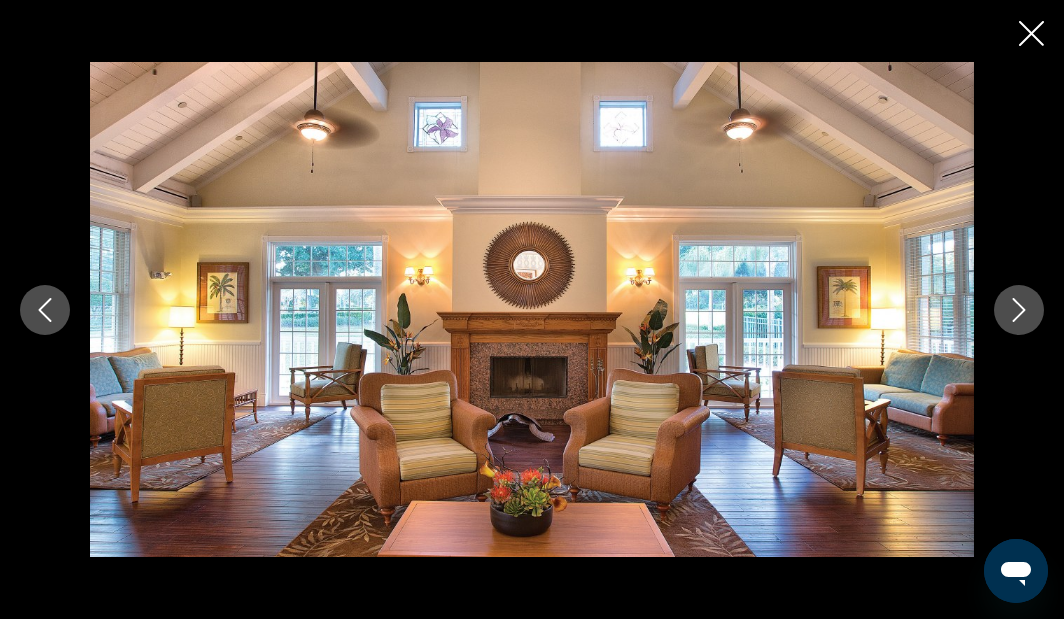 click at bounding box center [1019, 310] 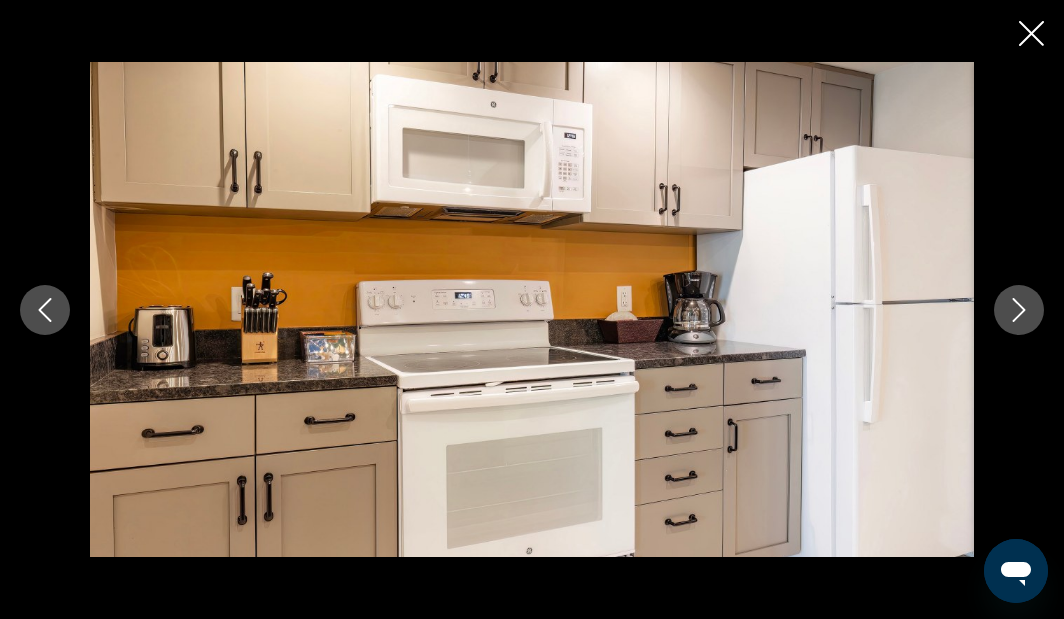 click at bounding box center [1019, 310] 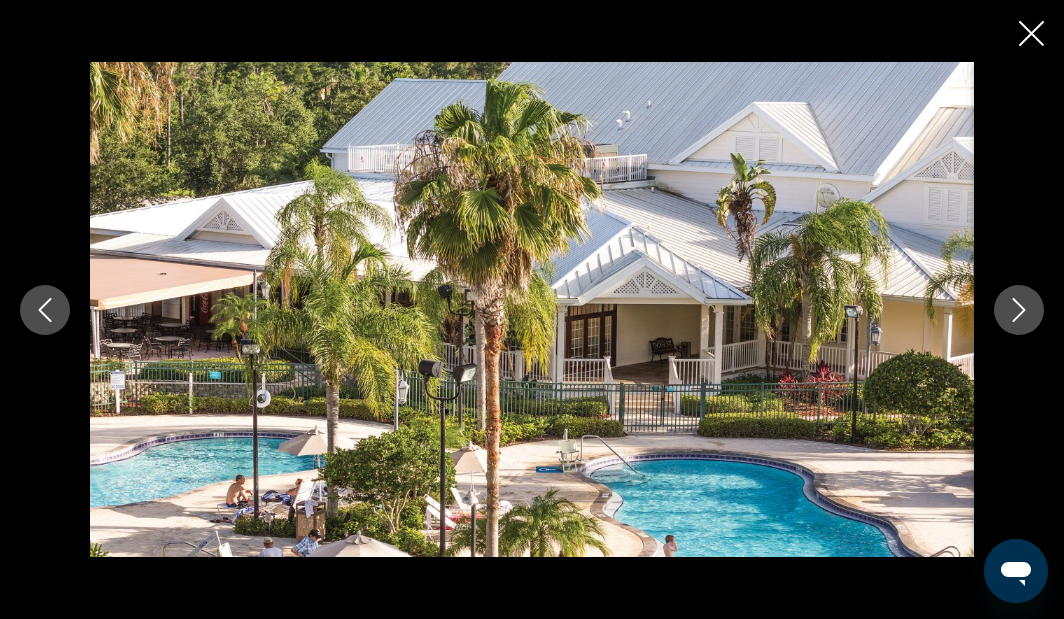click at bounding box center [1019, 310] 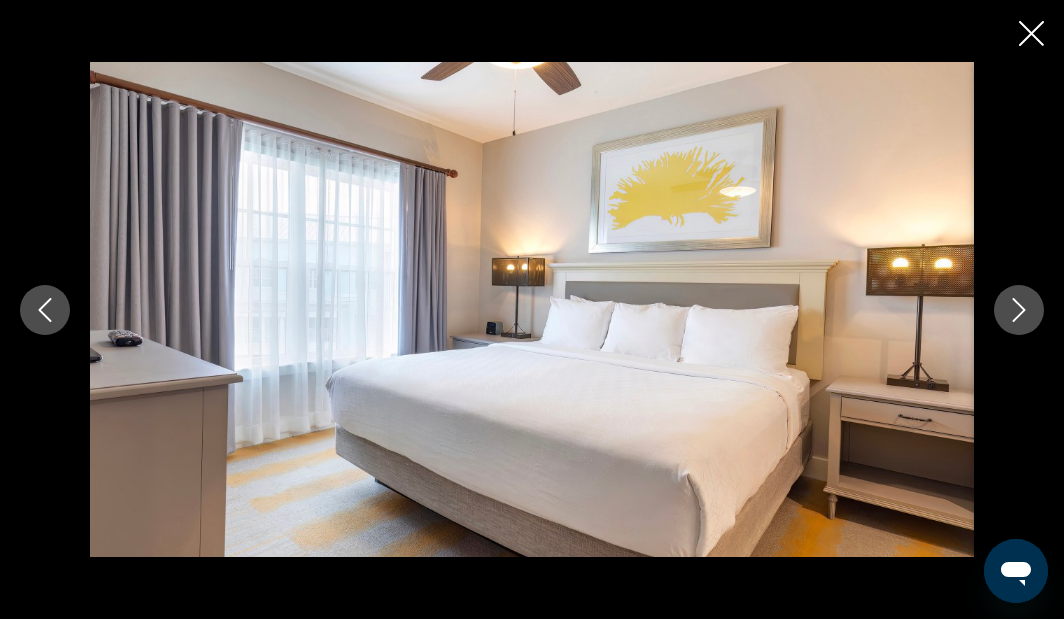 click at bounding box center [1019, 310] 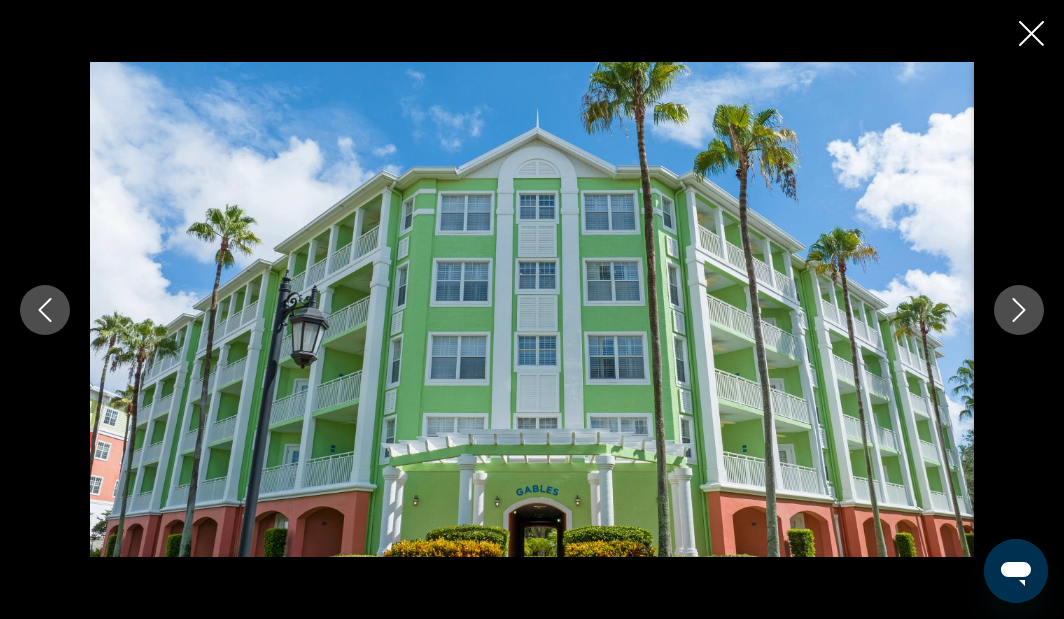 click at bounding box center [1019, 310] 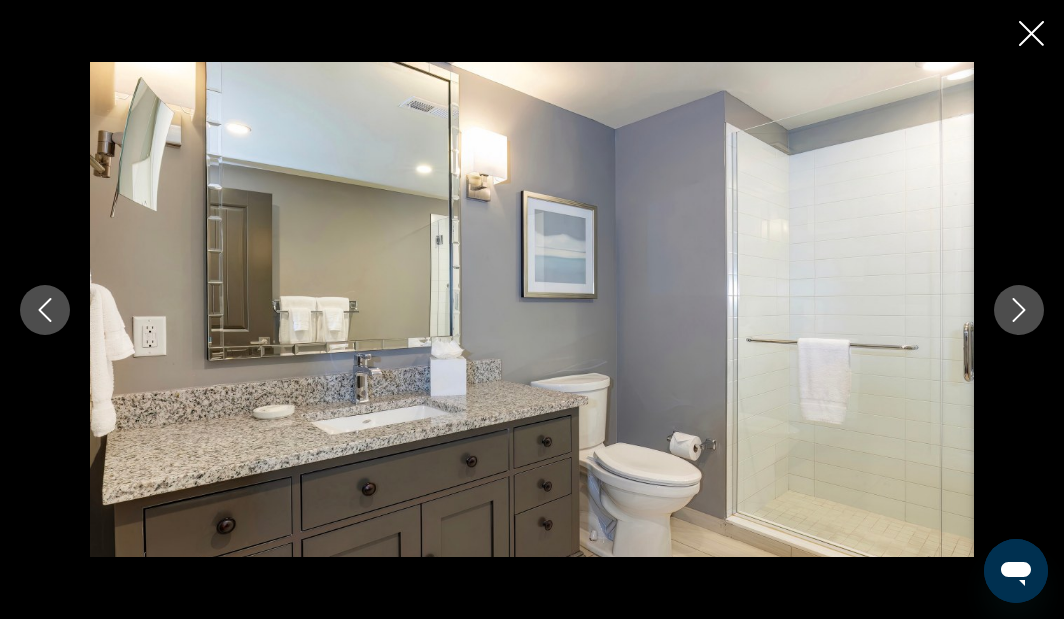 click at bounding box center (1019, 310) 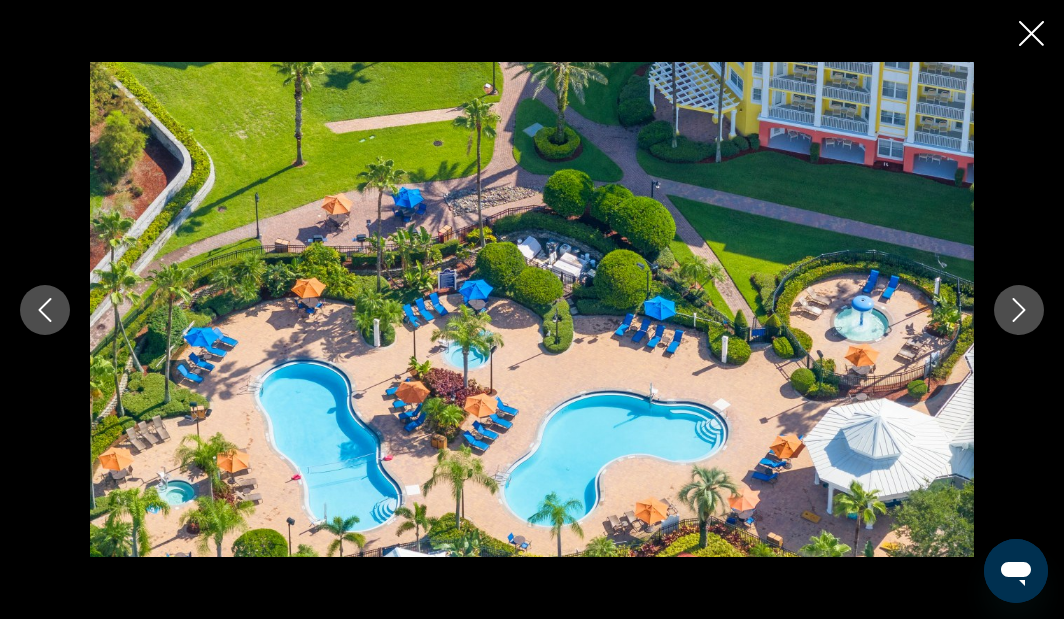 click at bounding box center [1019, 310] 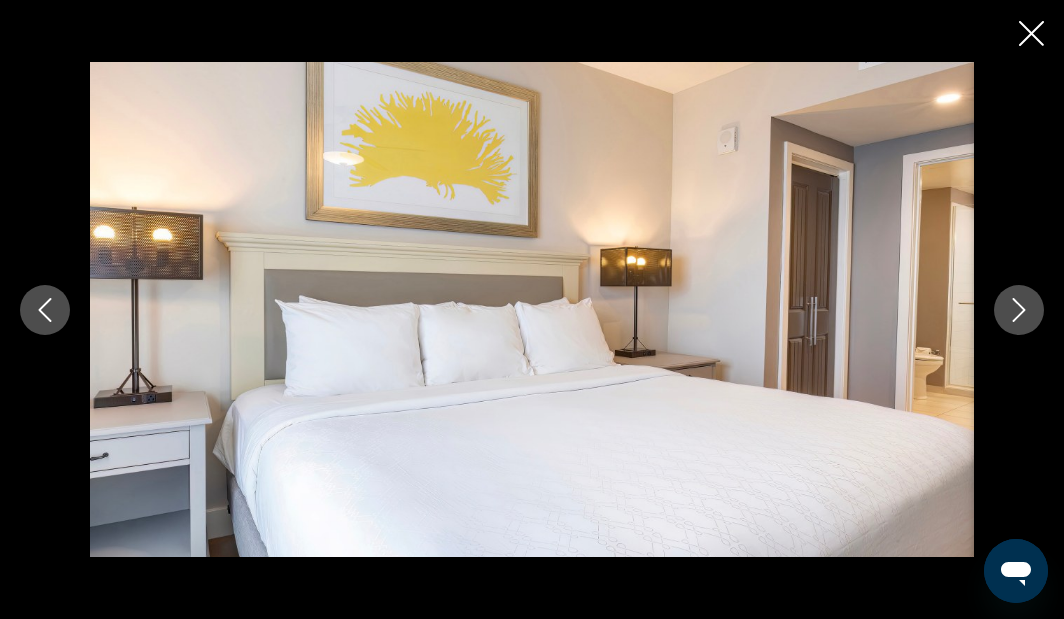 click at bounding box center (1019, 310) 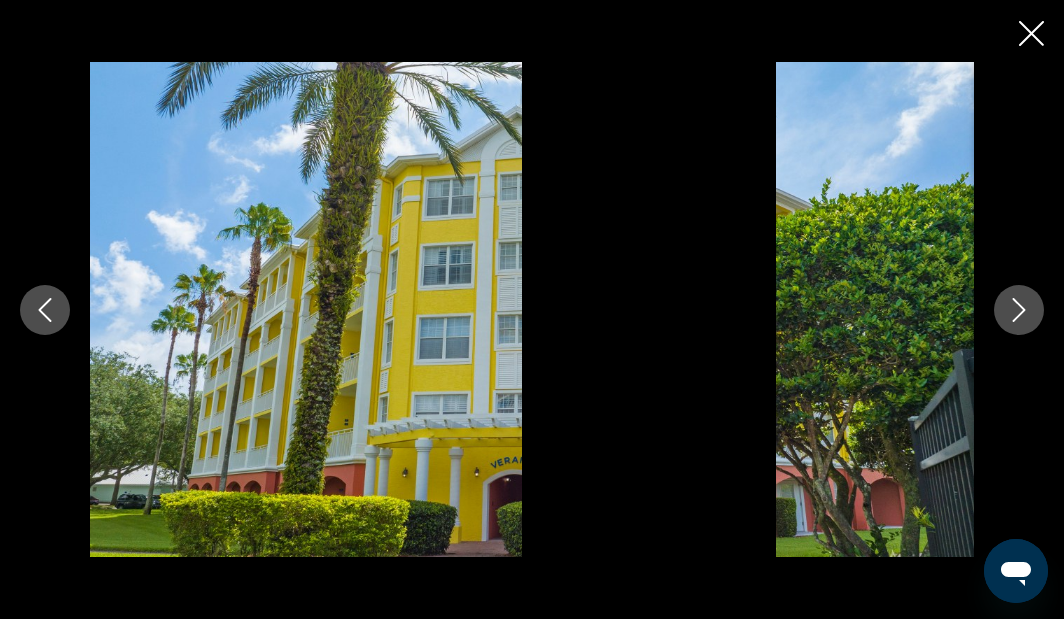 click at bounding box center (1031, 33) 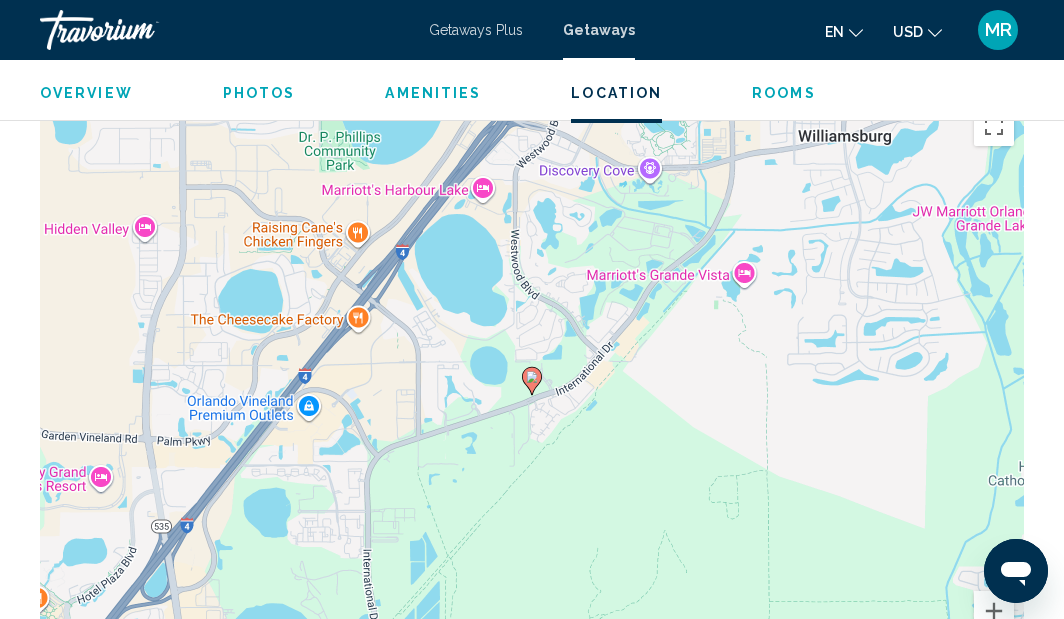scroll, scrollTop: 3253, scrollLeft: 0, axis: vertical 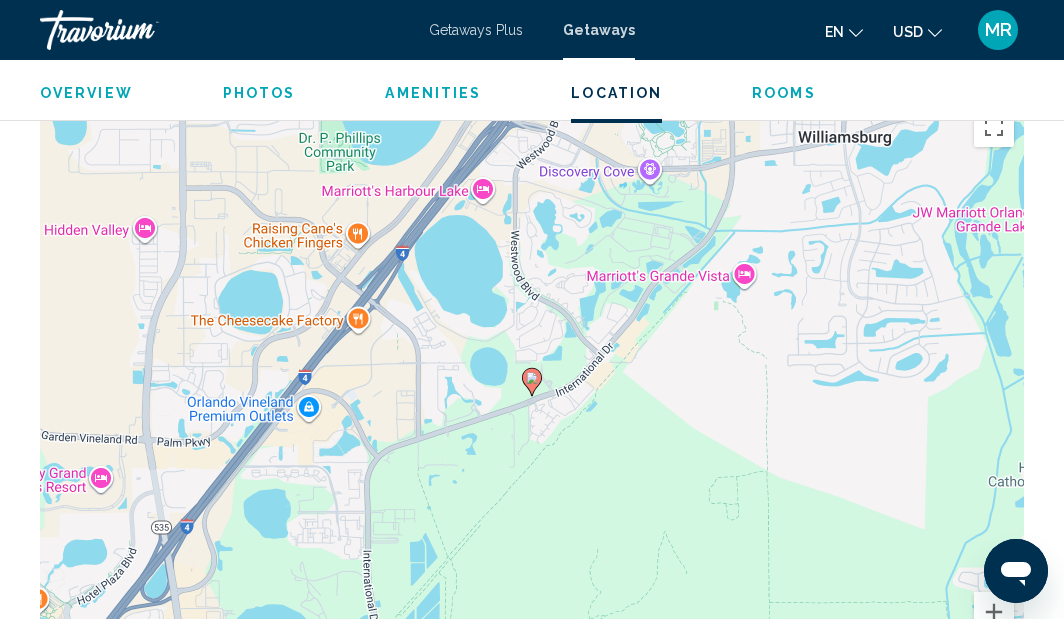 click at bounding box center (532, 378) 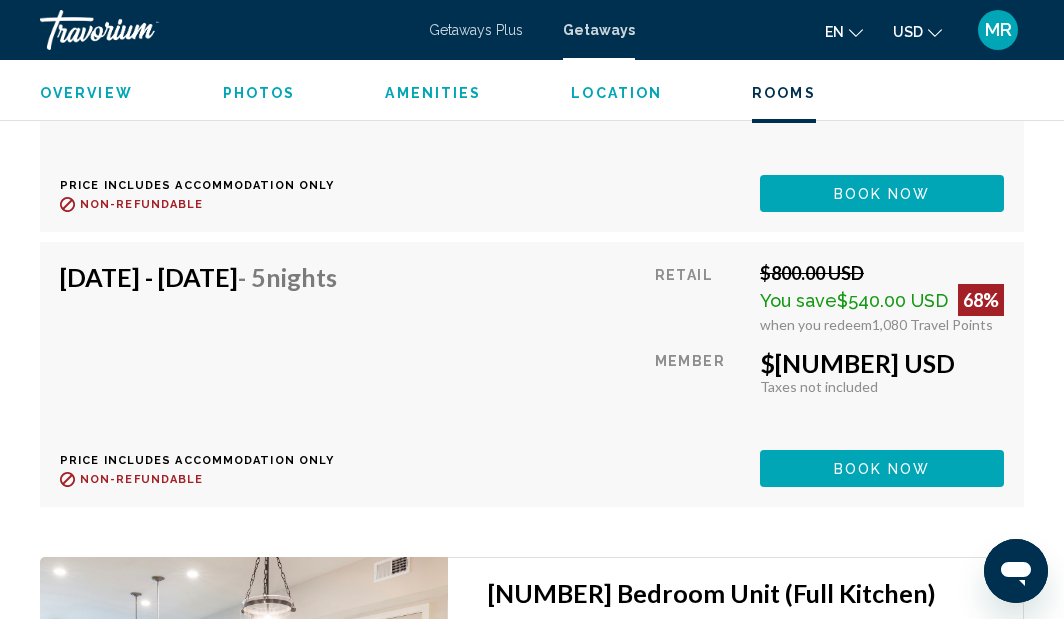 scroll, scrollTop: 4548, scrollLeft: 0, axis: vertical 